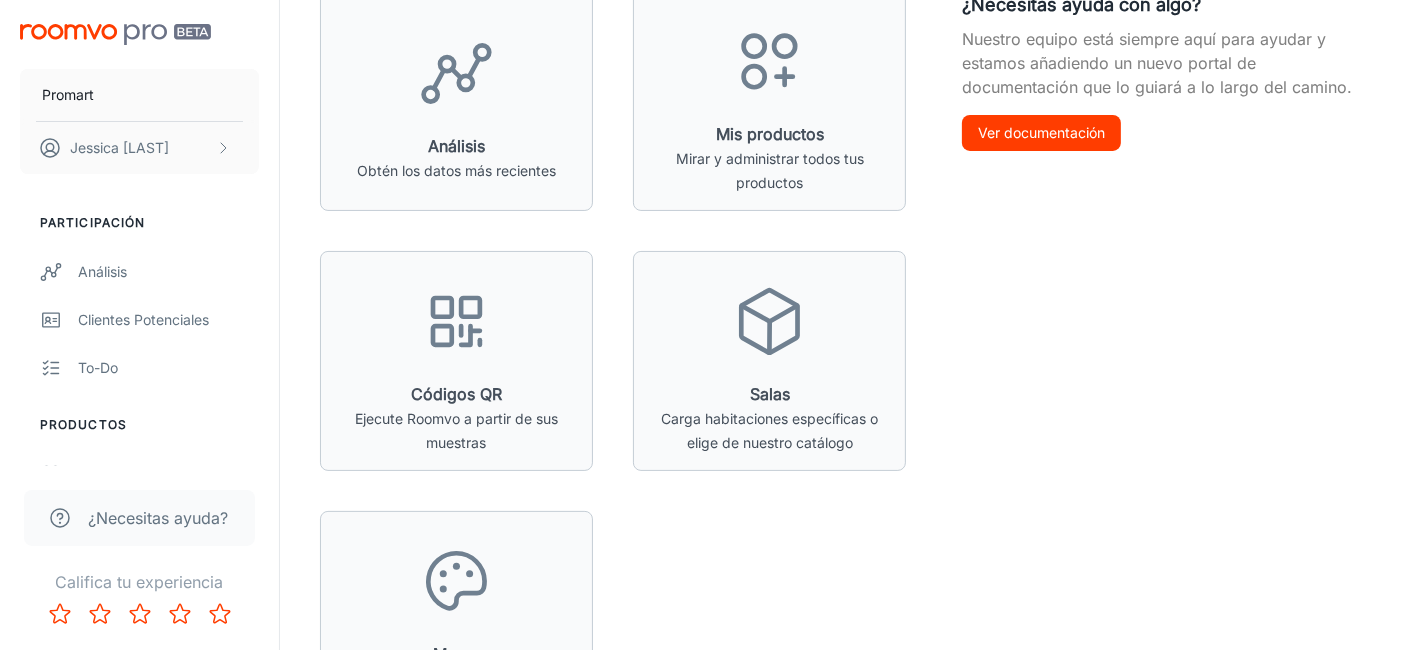 scroll, scrollTop: 111, scrollLeft: 0, axis: vertical 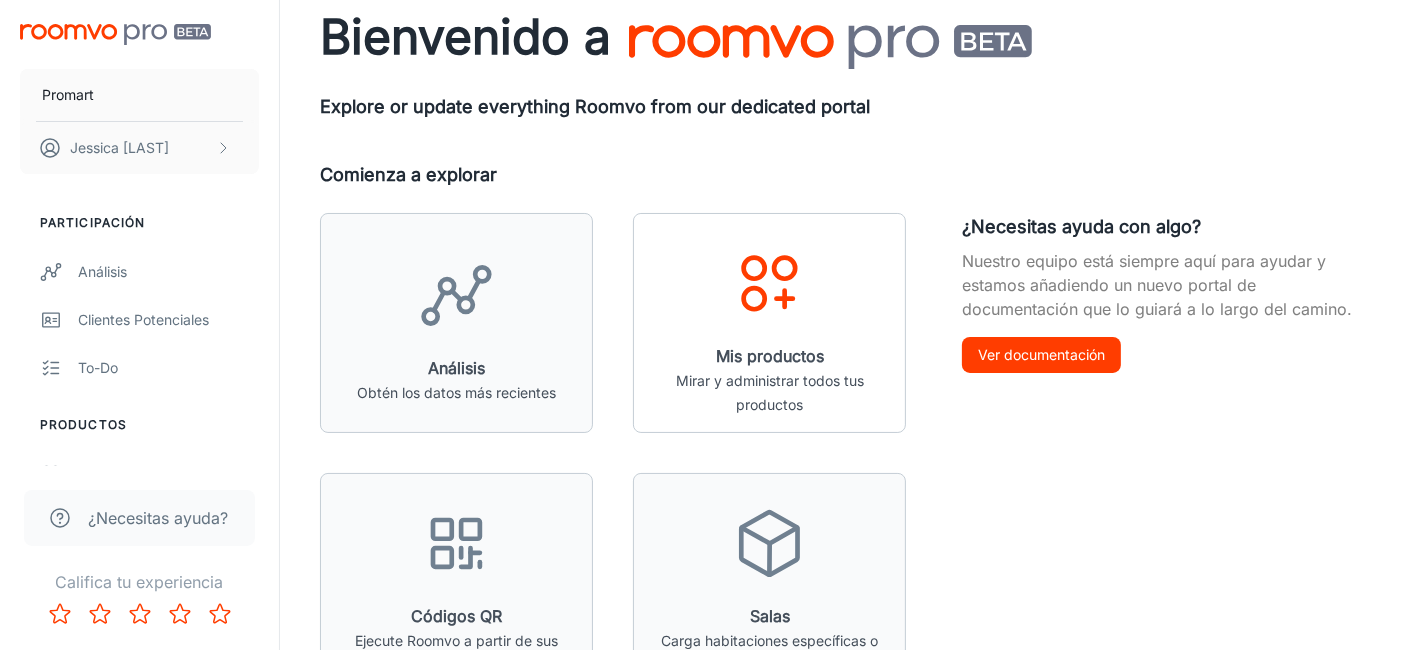 click on "Mis productos Mirar y administrar todos tus productos" at bounding box center [769, 380] 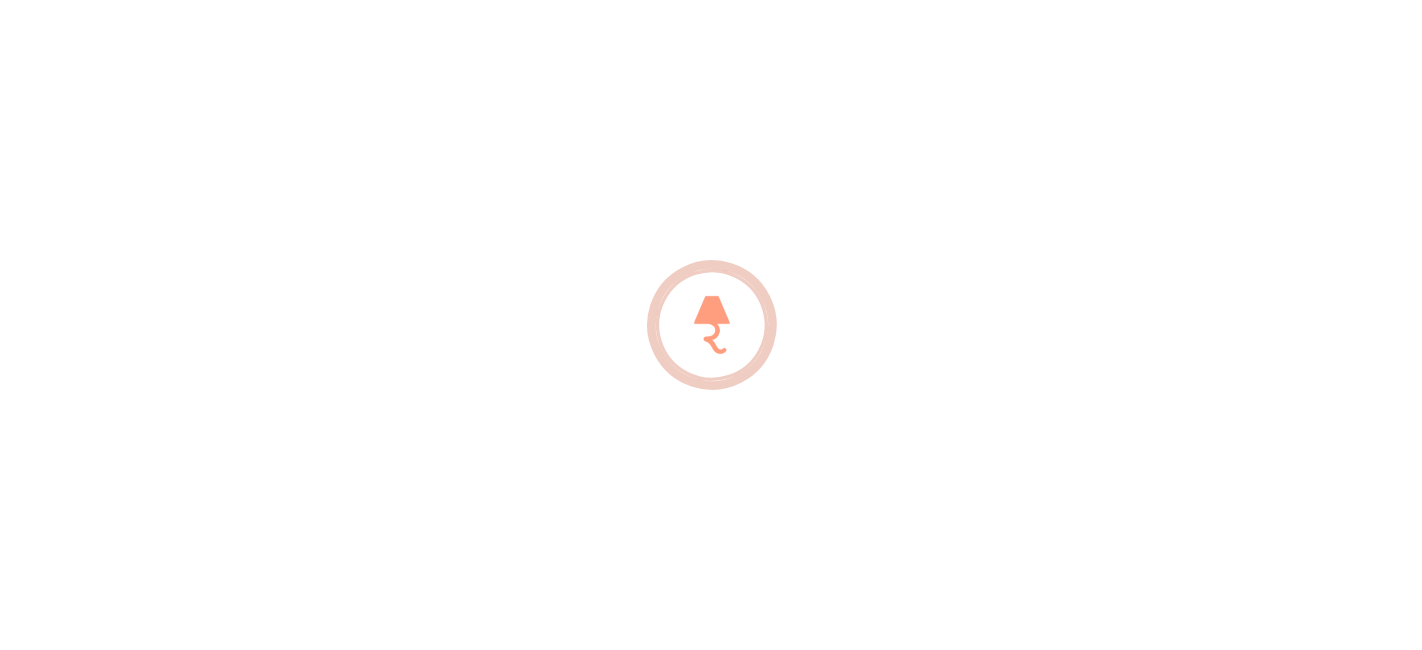 scroll, scrollTop: 0, scrollLeft: 0, axis: both 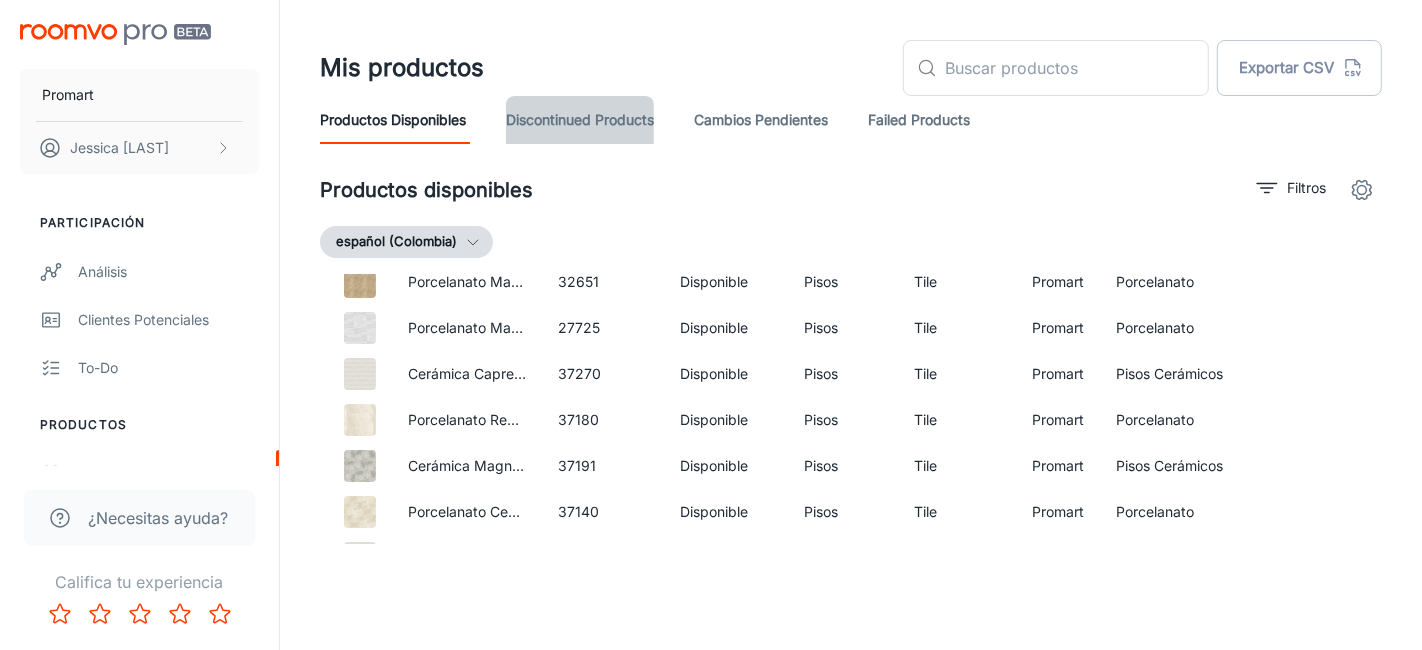 click on "Discontinued Products" at bounding box center (580, 120) 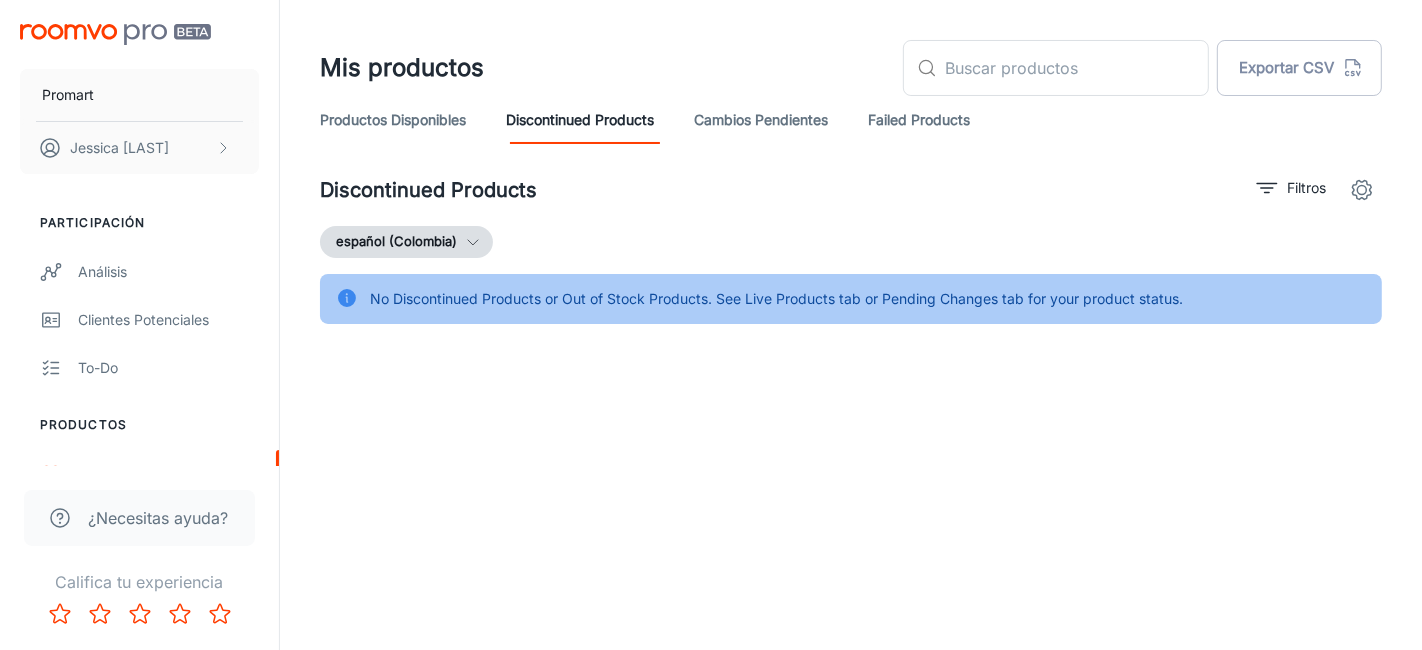 click on "Cambios pendientes" at bounding box center [761, 120] 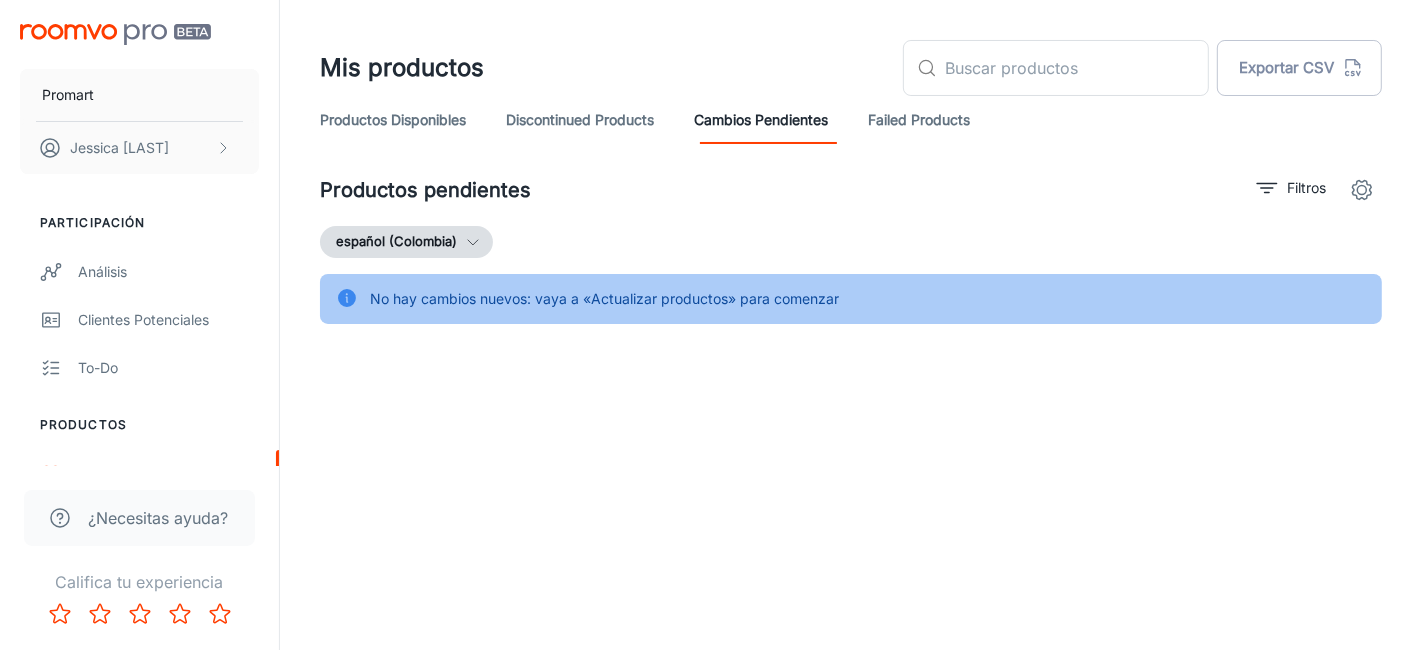 click on "Failed Products" at bounding box center [919, 120] 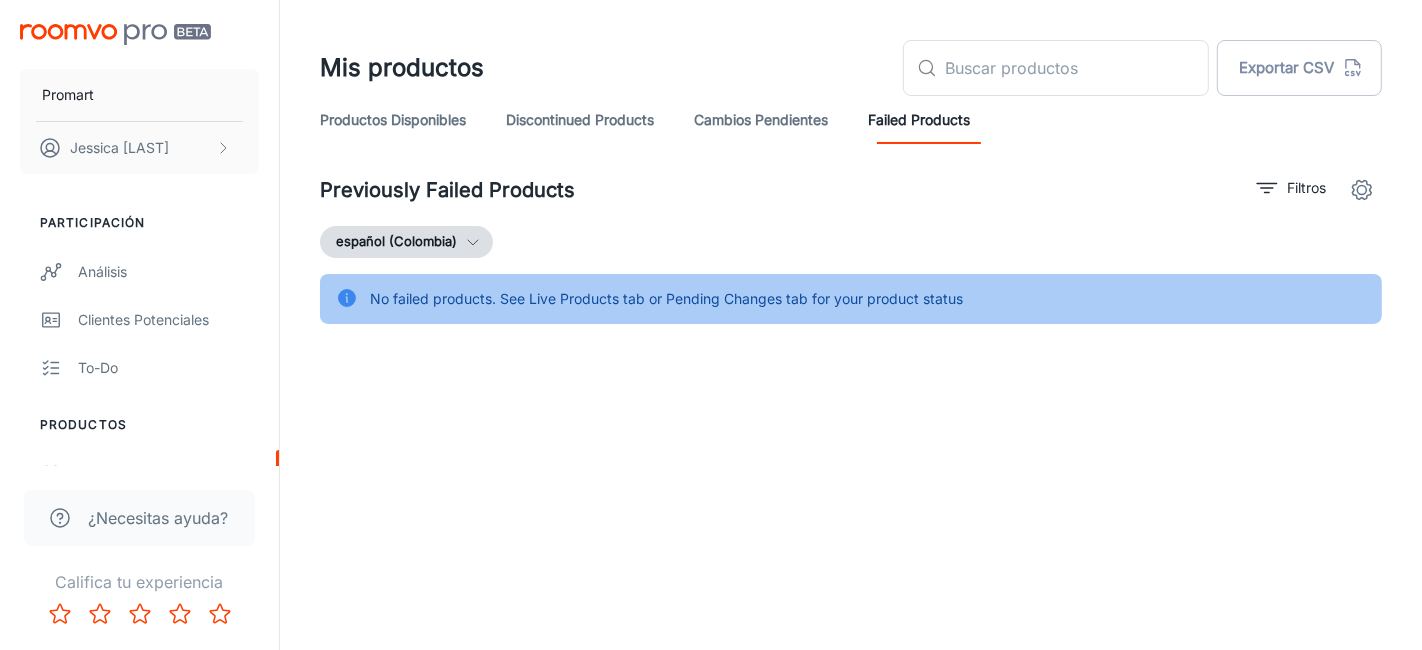 click on "Productos disponibles" at bounding box center (393, 120) 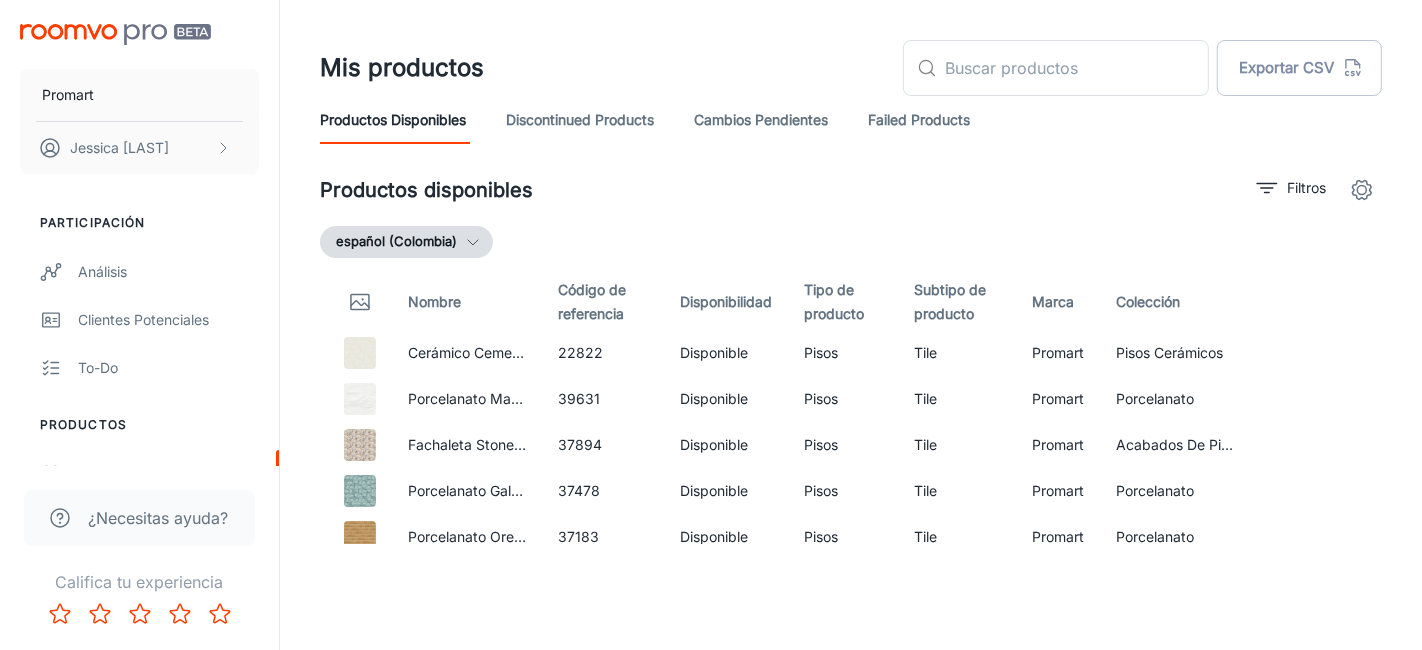 scroll, scrollTop: 444, scrollLeft: 0, axis: vertical 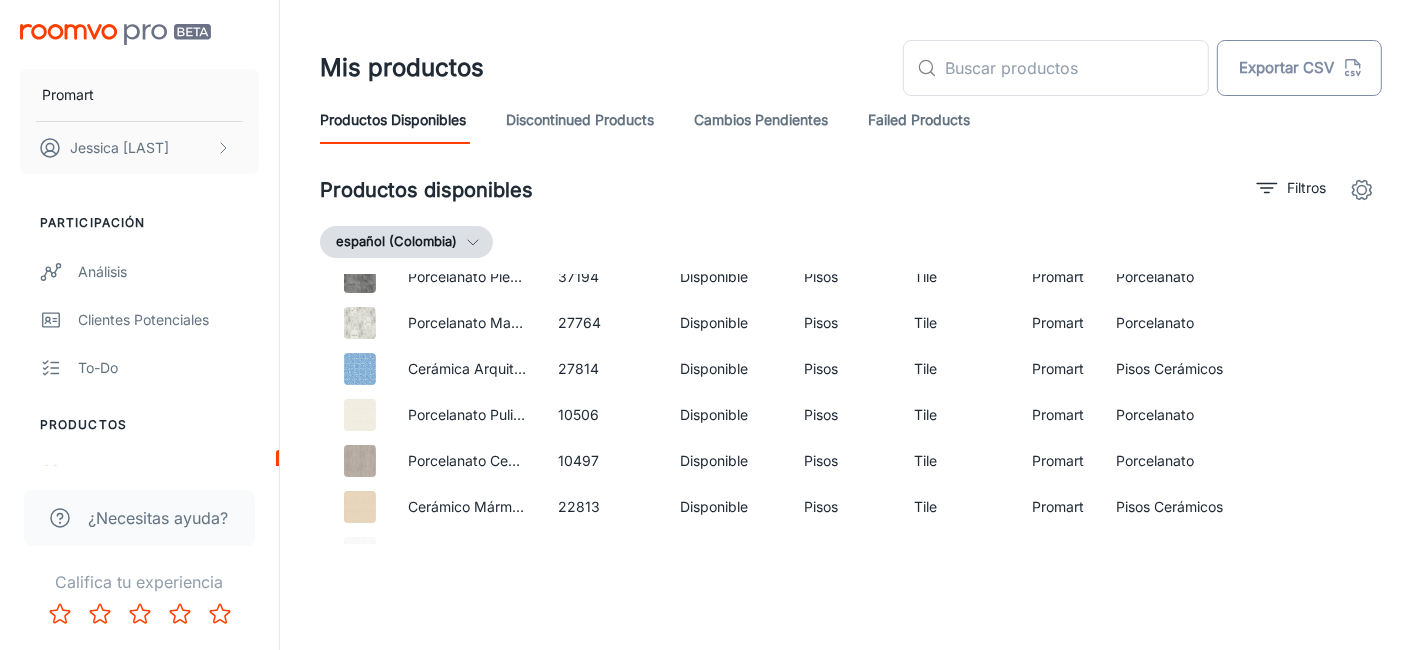 click on "Exportar CSV" at bounding box center [1299, 68] 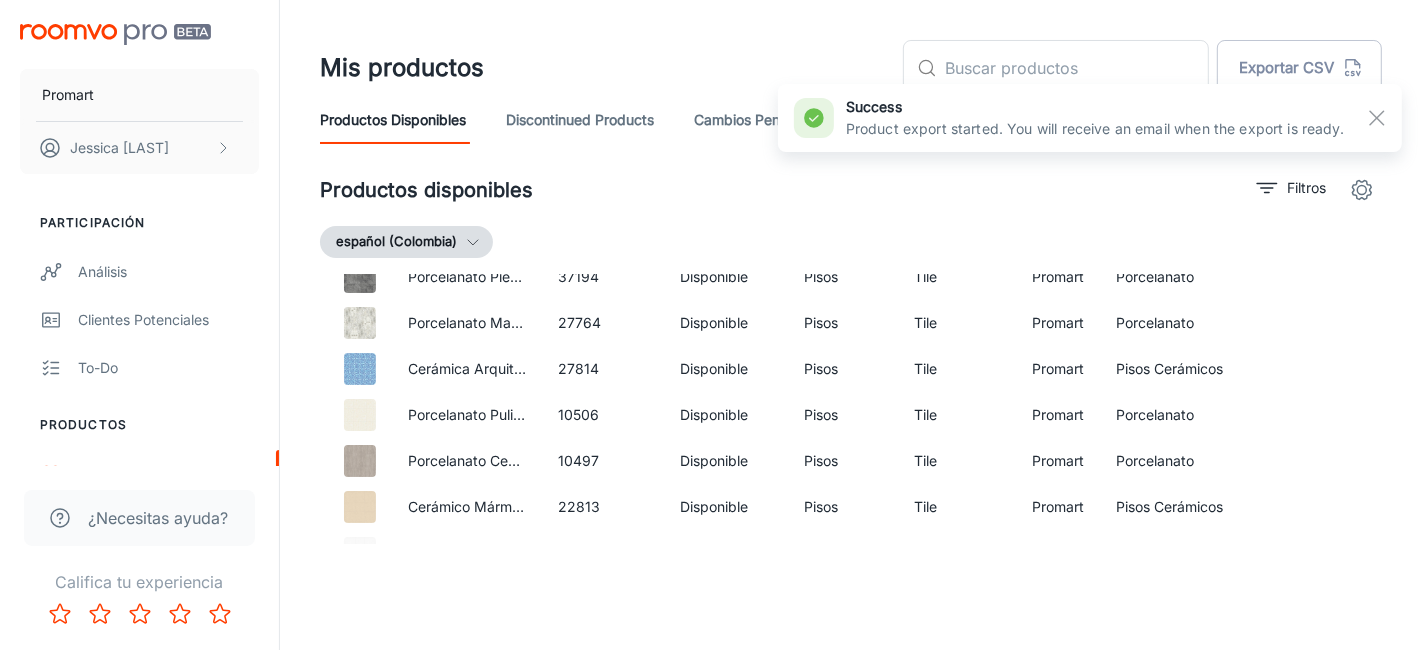 drag, startPoint x: 865, startPoint y: 99, endPoint x: 875, endPoint y: 123, distance: 26 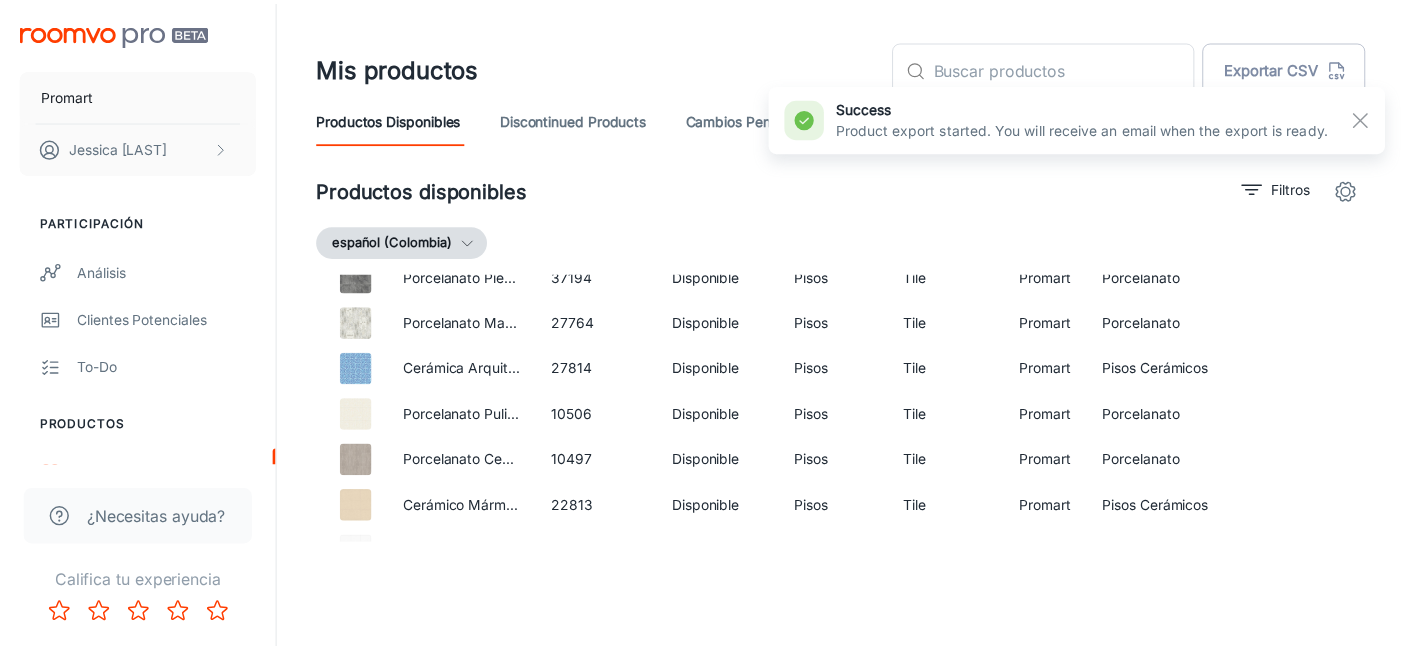 scroll, scrollTop: 0, scrollLeft: 0, axis: both 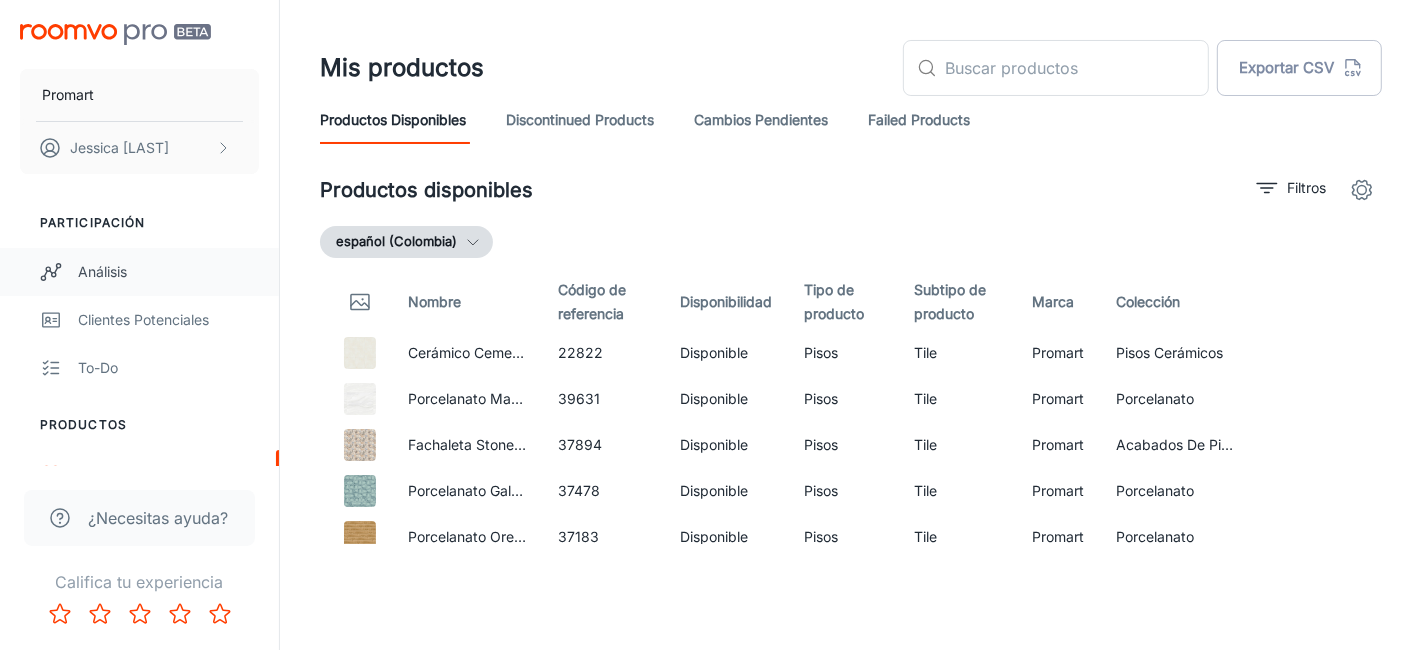 click on "Análisis" at bounding box center (168, 272) 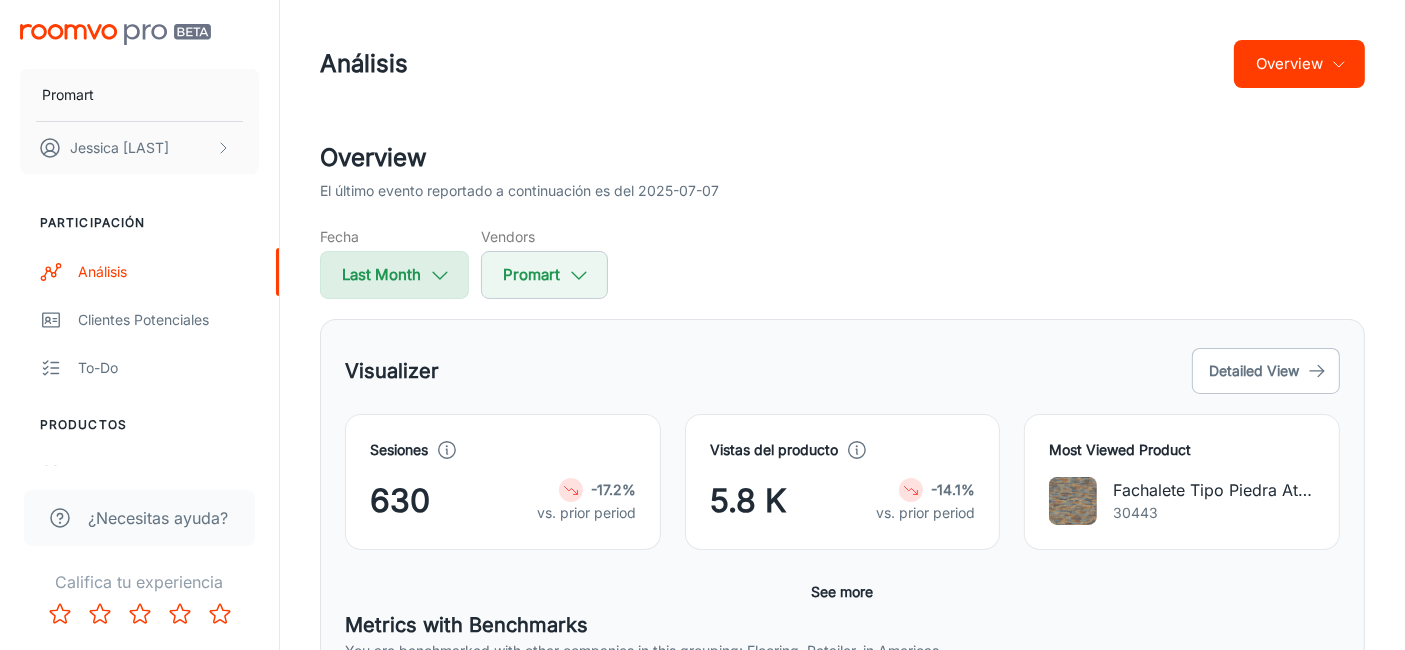 click at bounding box center [440, 275] 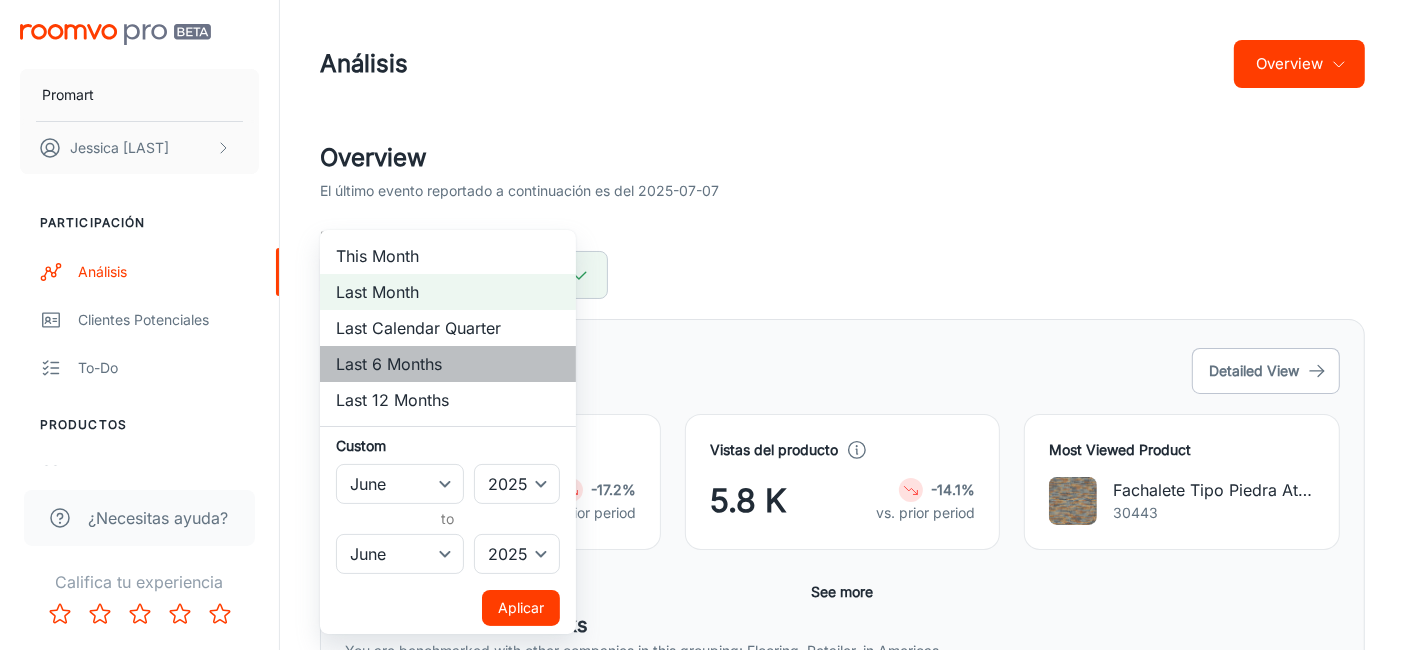 click on "Last 6 Months" at bounding box center [448, 364] 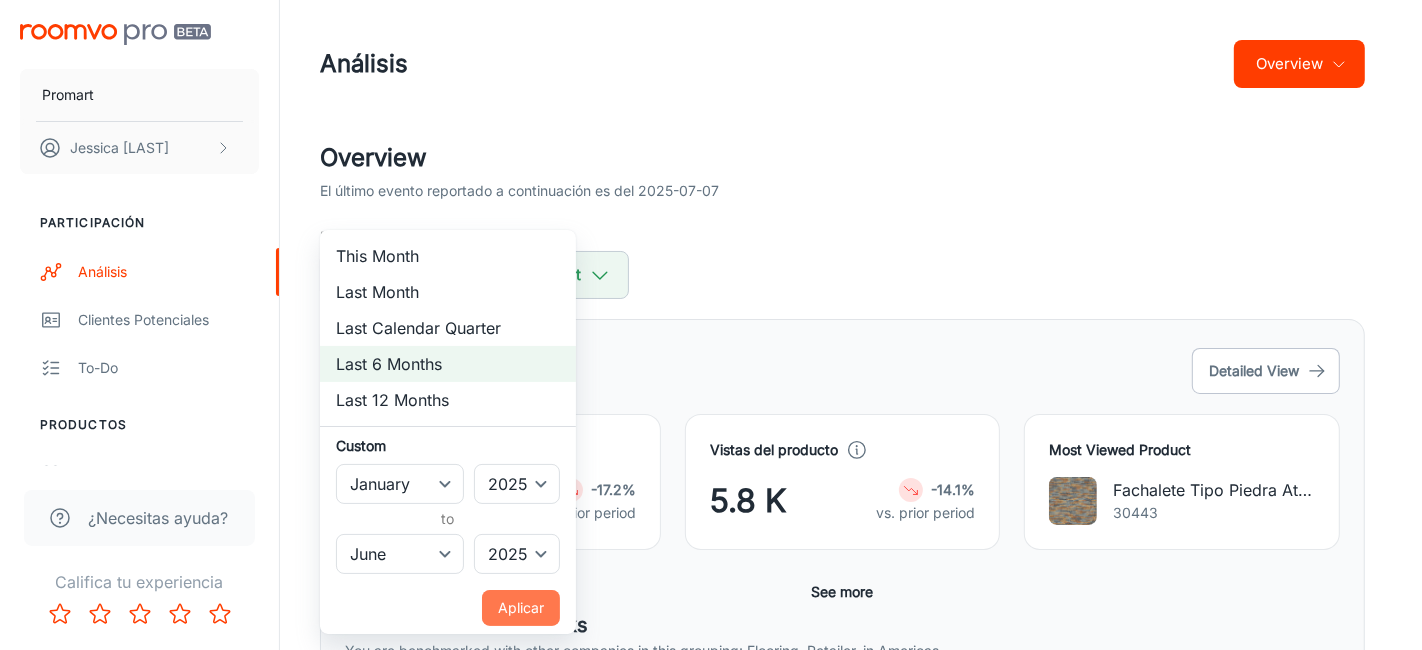 click on "Aplicar" at bounding box center (521, 608) 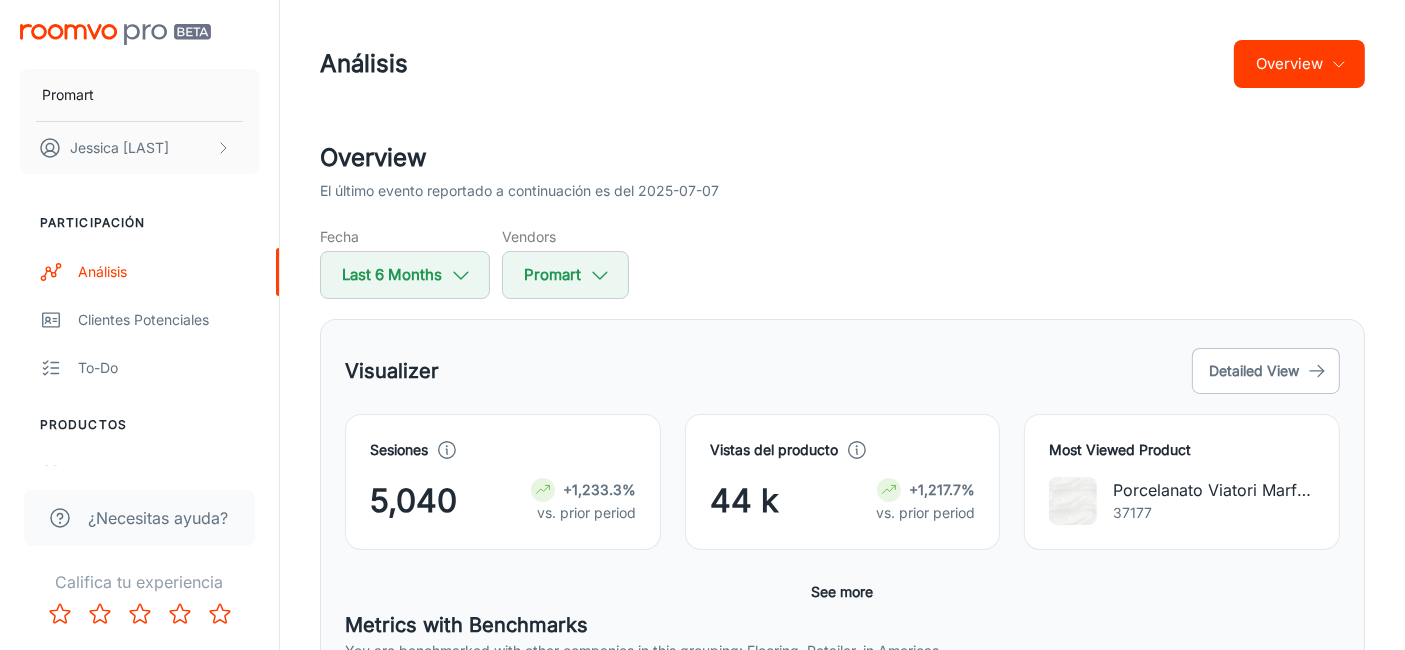 click on "Overview El último evento reportado a continuación es del [DATE]" at bounding box center (842, 171) 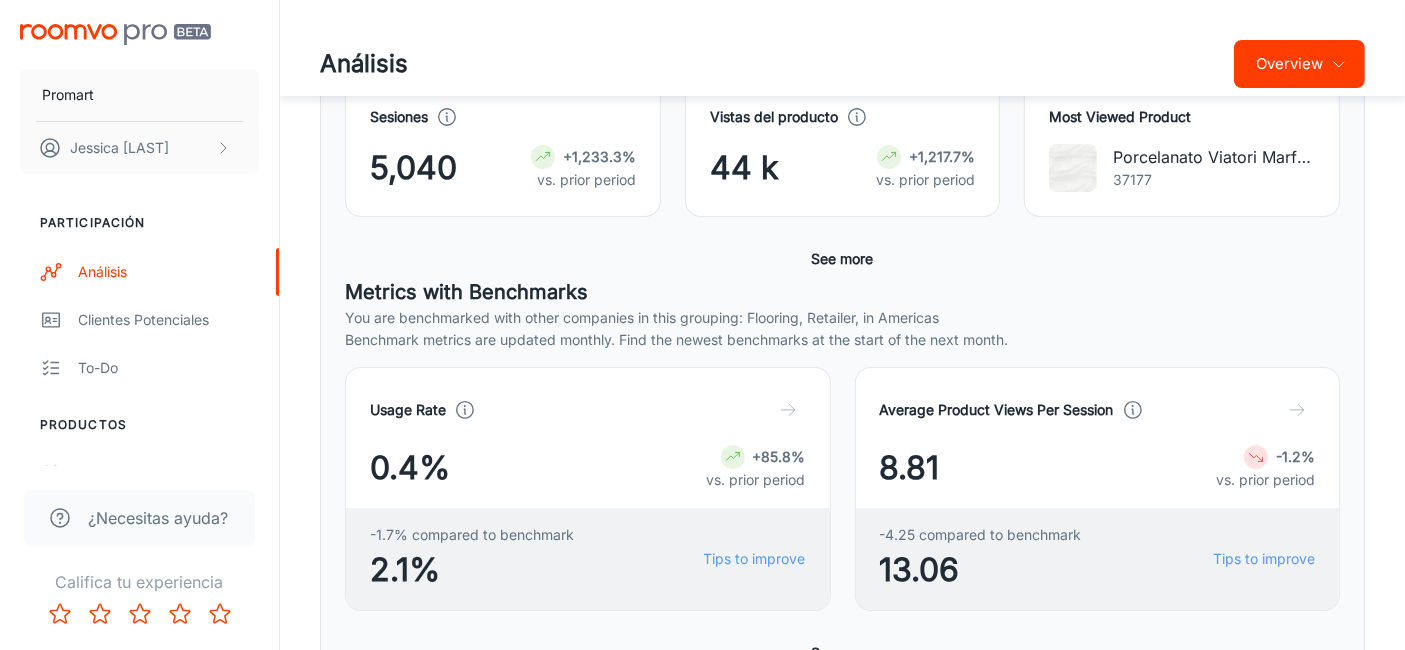 scroll, scrollTop: 0, scrollLeft: 0, axis: both 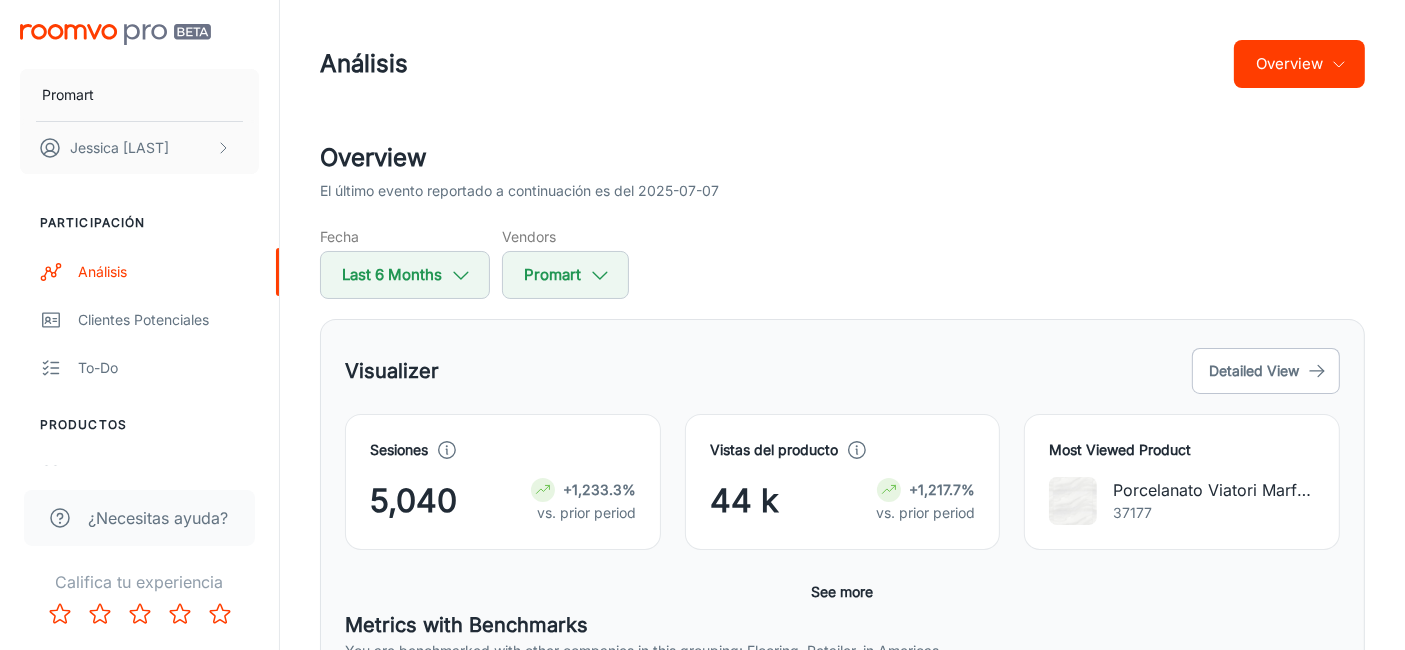click on "Overview El último evento reportado a continuación es del [DATE] Fecha Last 6 Months Vendors Promart Visualizer Detailed View Sesiones 5,040 +1,233.3% vs. prior period Vistas del producto 44 k +1,217.7% vs. prior period Most Viewed Product Porcelanato Viatori Marfil 60x120cm 2.16m2 | Italpisos 37177 Conversion rate multiplier 5.7x -7.1% vs. prior period See more Metrics with Benchmarks You are benchmarked with other companies in this grouping: Flooring, Retailer, in Americas Benchmark metrics are updated monthly. Find the newest benchmarks at the start of the next month. Usage Rate 0.4% +85.8% vs. prior period -1.7% compared to benchmark 2.1% Tips to improve Average Product Views Per Session 8.81 -1.2% vs. prior period -4.25 compared to benchmark 13.06 Tips to improve Uploaded Room View Rate 71.1% +13.9% vs. prior period -14.9% compared to benchmark 86% Tips to improve Average Time in Roomvo Per Session 7.2 min -17.0% vs. prior period -1.8 min compared to benchmark 9.0 min Tips to improve 29 sec -29.4%" at bounding box center (842, 912) 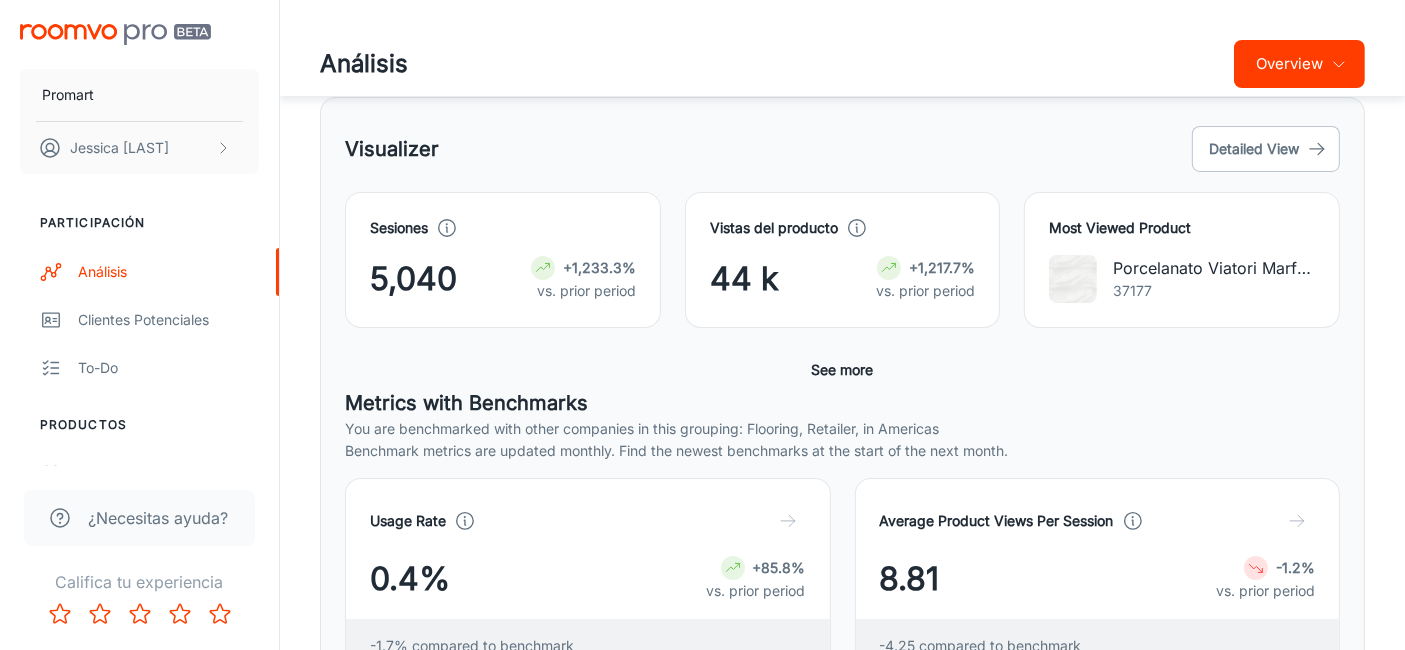 scroll, scrollTop: 444, scrollLeft: 0, axis: vertical 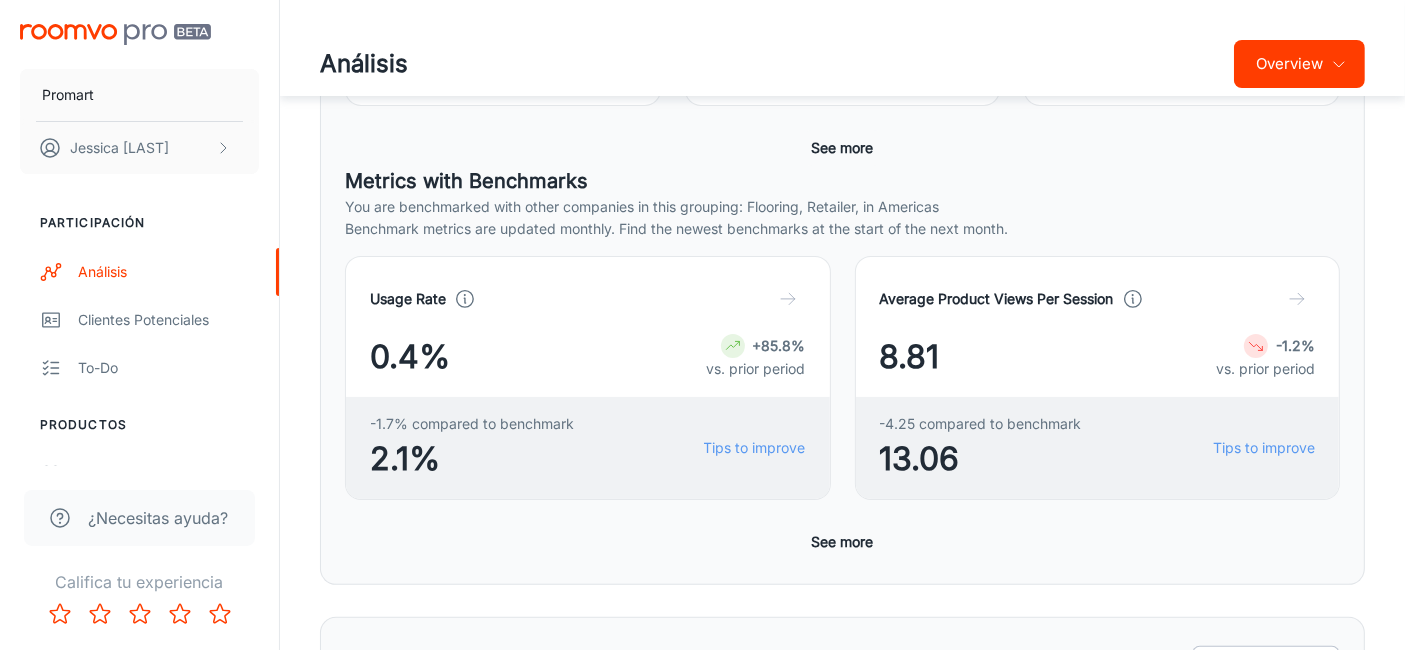 click on "See more" at bounding box center (843, 148) 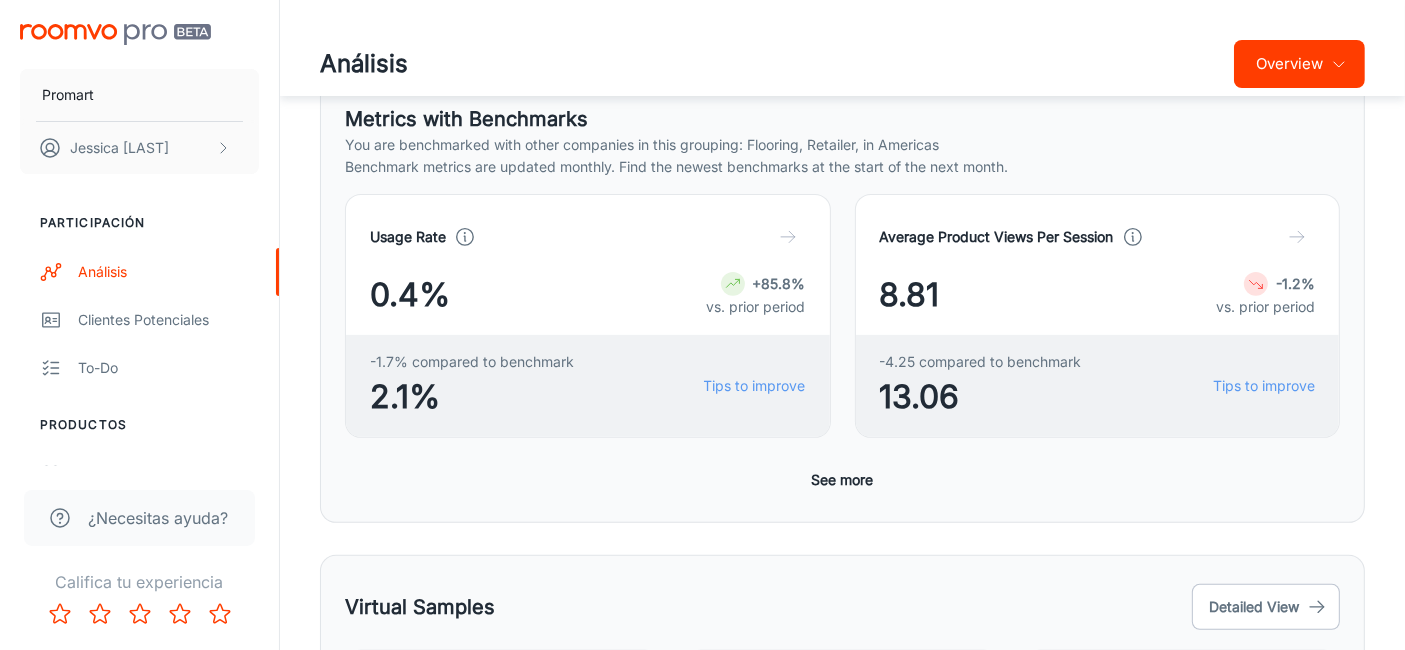 scroll, scrollTop: 888, scrollLeft: 0, axis: vertical 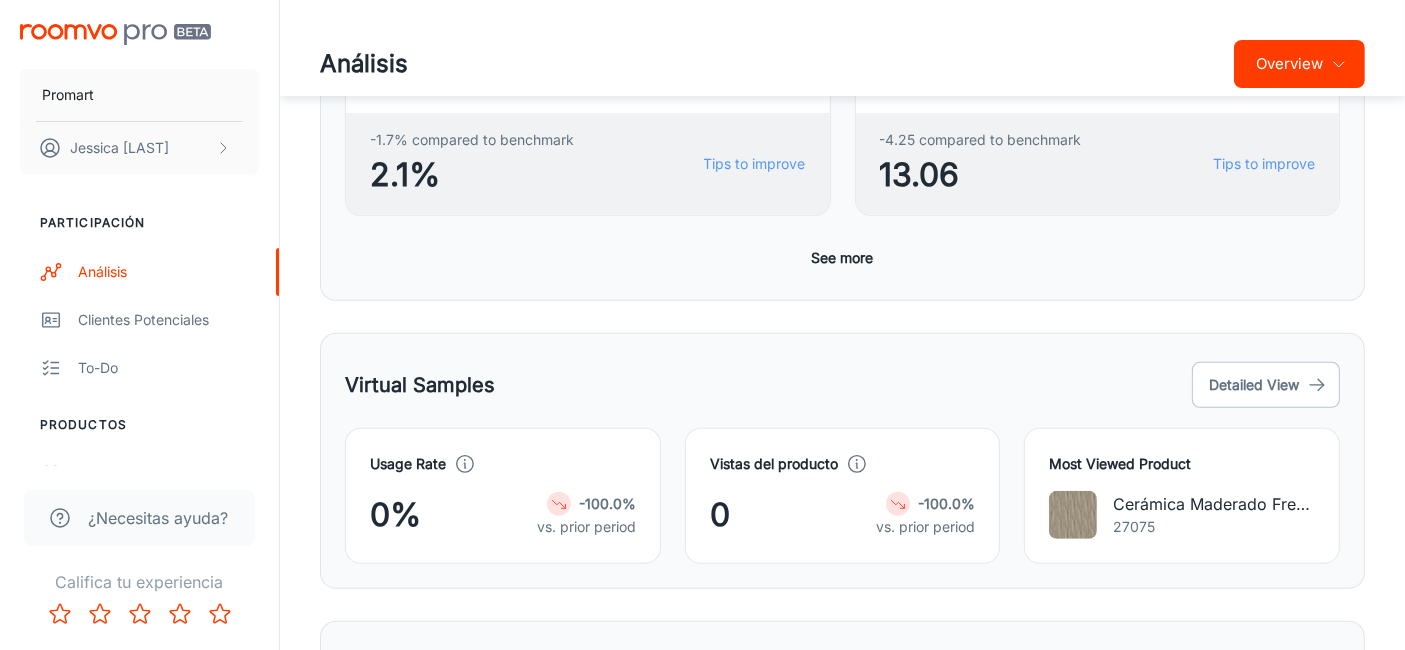 click on "See more" at bounding box center (843, 258) 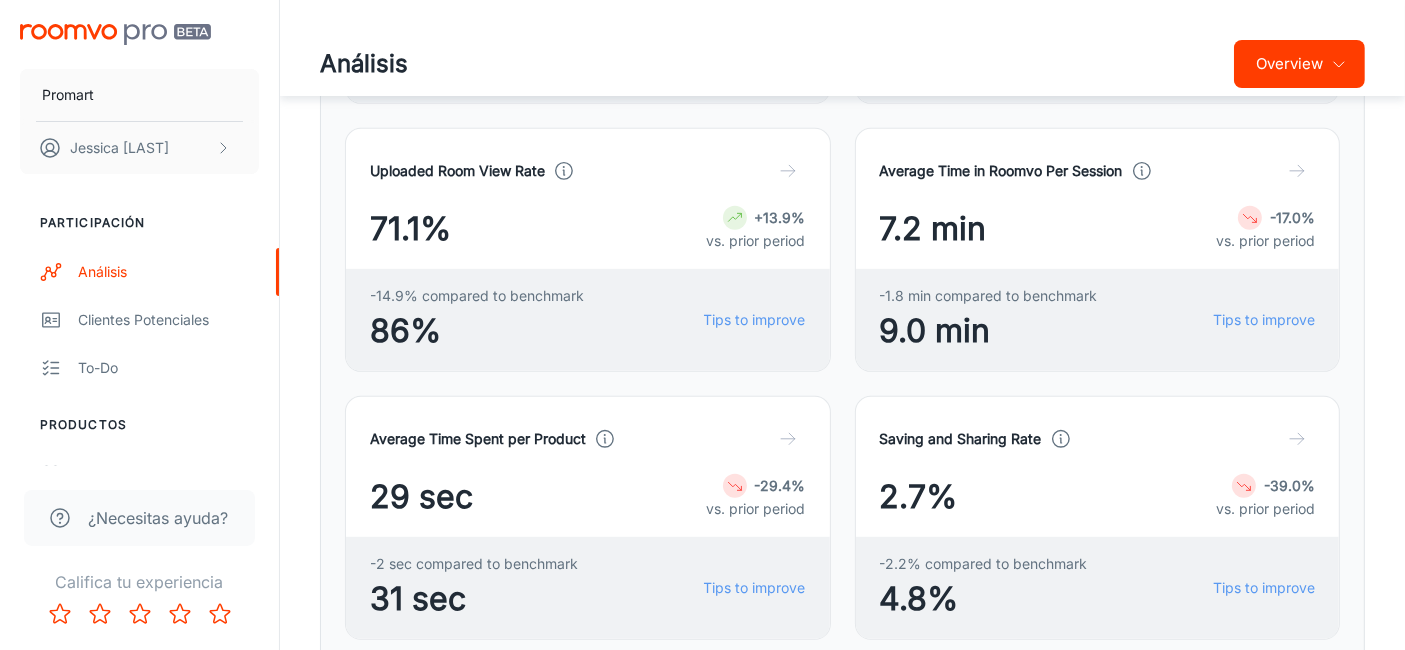 scroll, scrollTop: 1111, scrollLeft: 0, axis: vertical 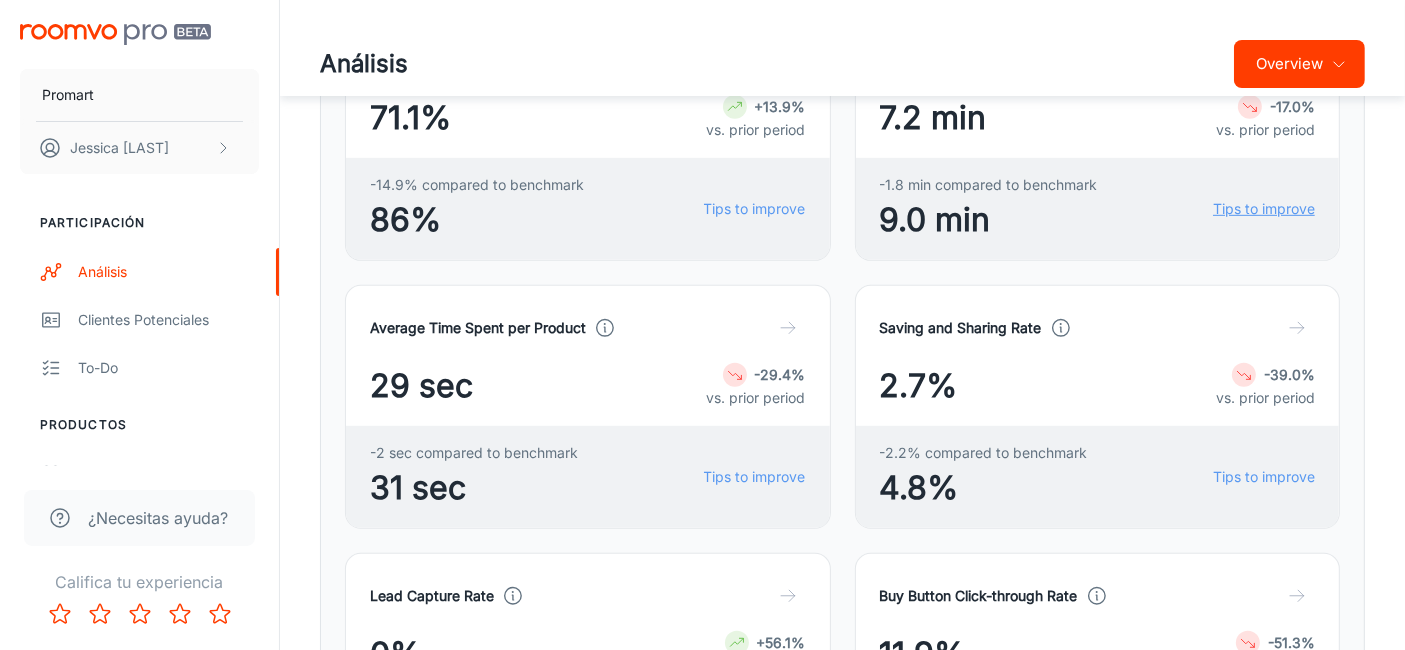 type 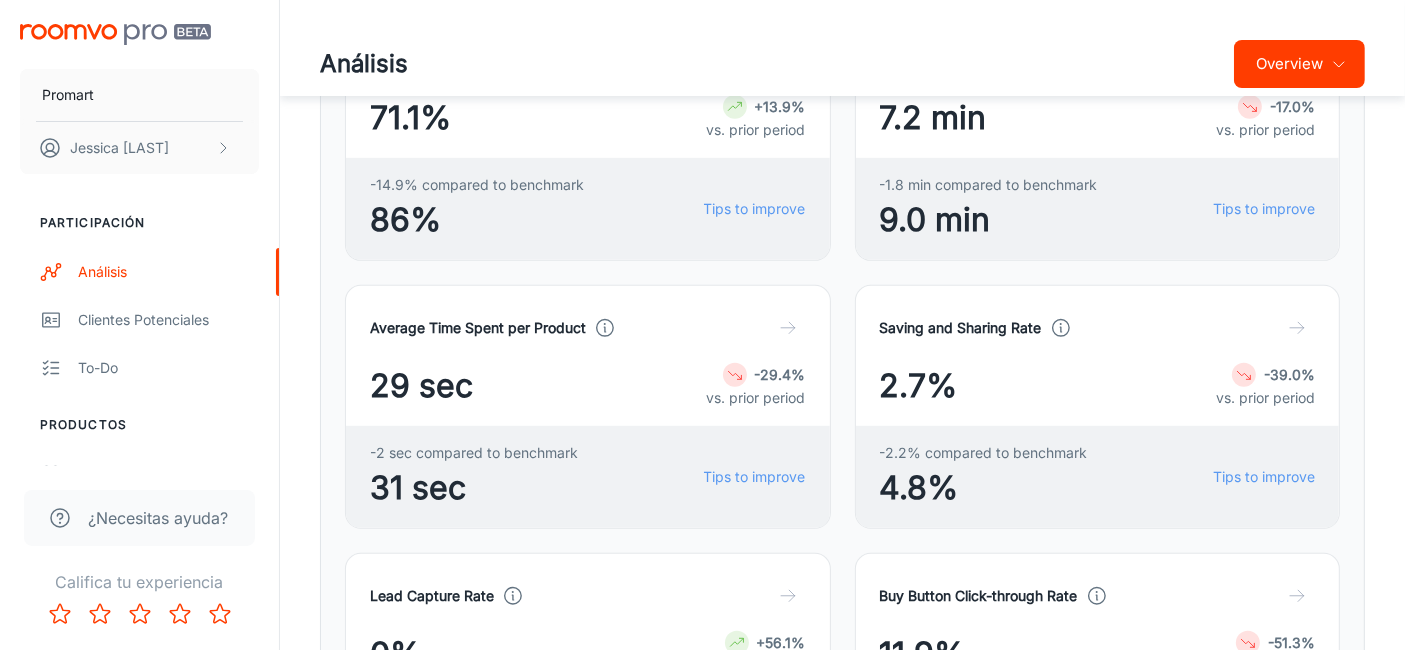 scroll, scrollTop: 1746, scrollLeft: 0, axis: vertical 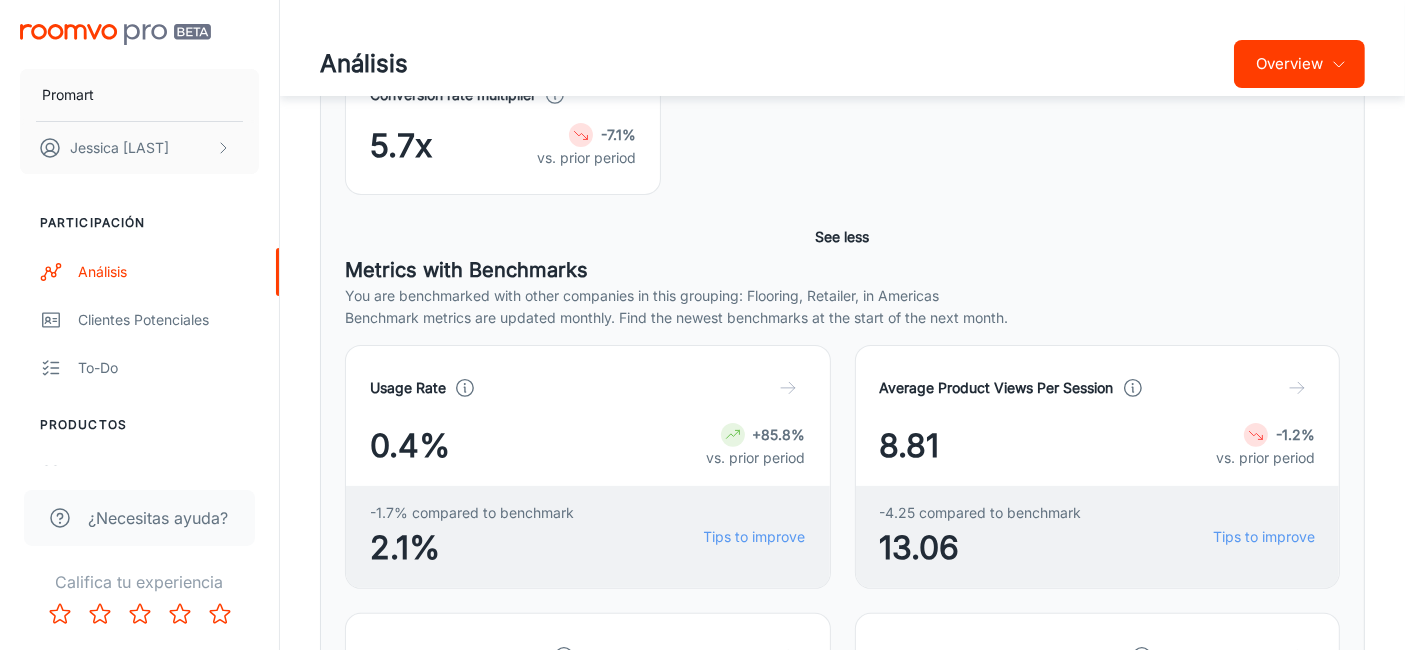 click at bounding box center (788, 388) 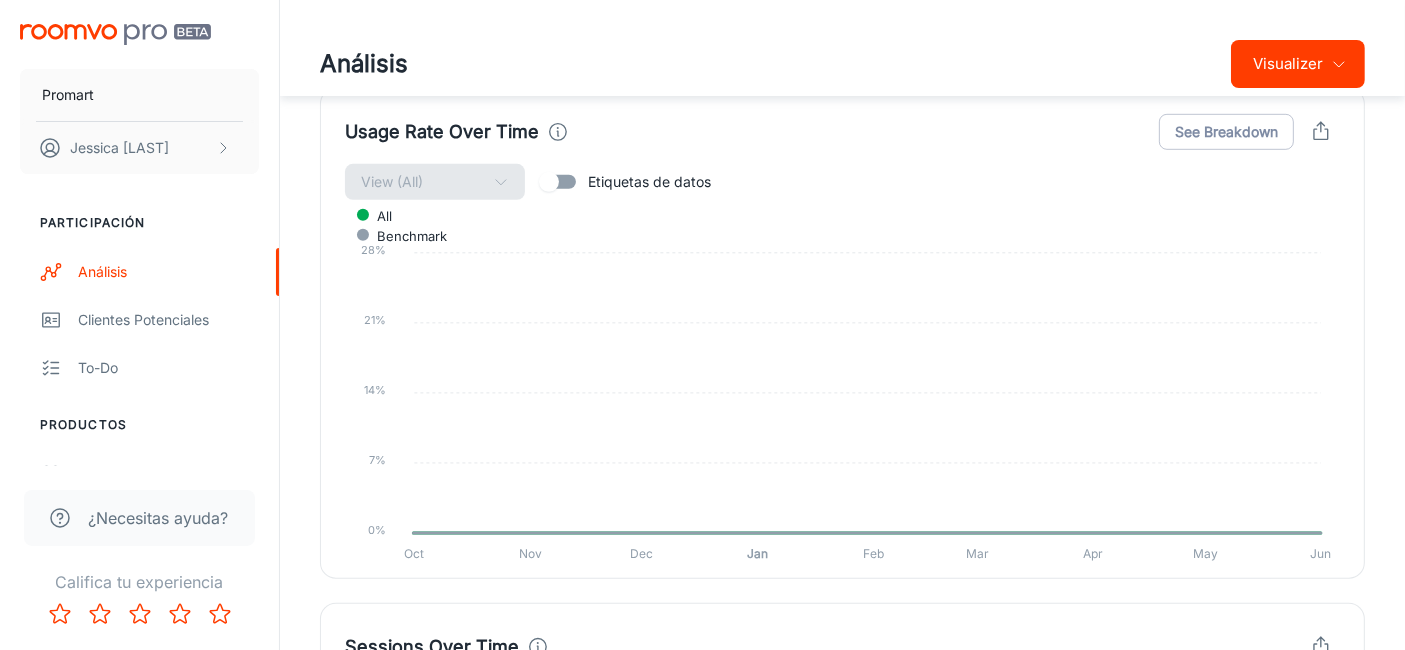 scroll, scrollTop: 1650, scrollLeft: 0, axis: vertical 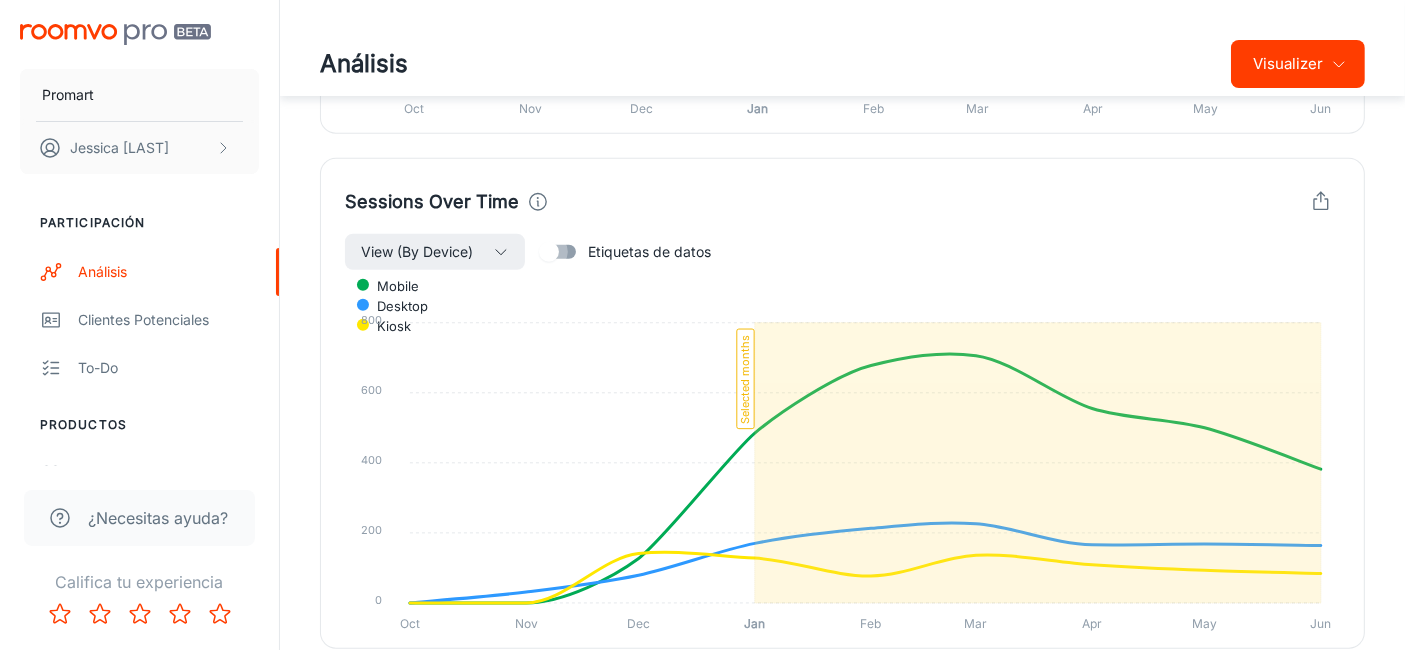 click on "Etiquetas de datos" at bounding box center (549, 252) 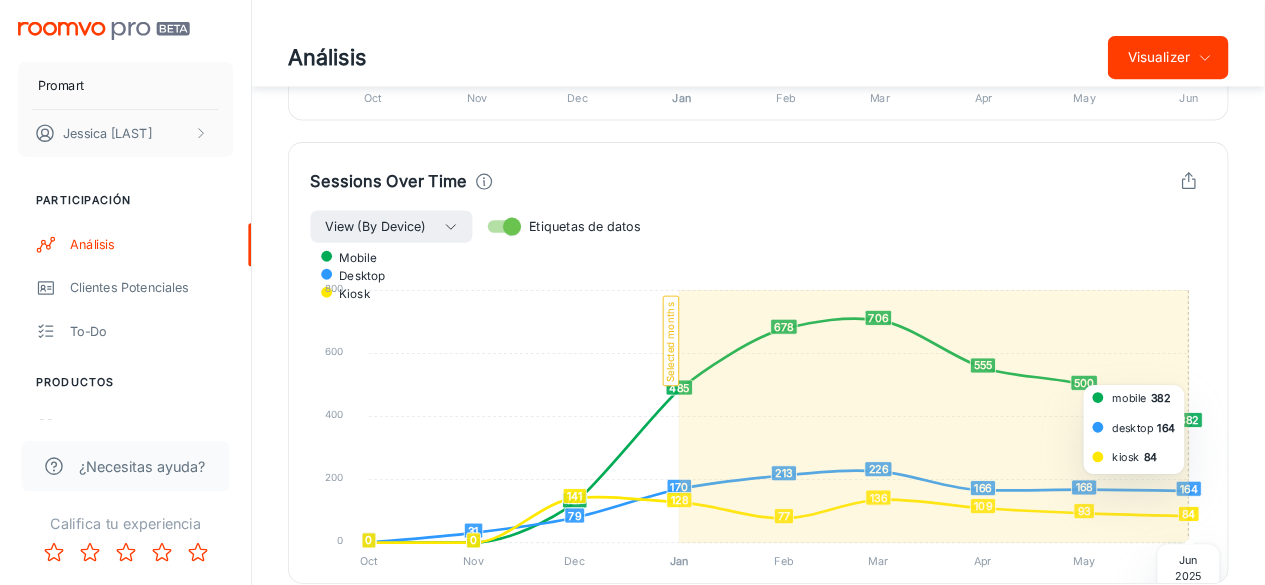 scroll, scrollTop: 1650, scrollLeft: 0, axis: vertical 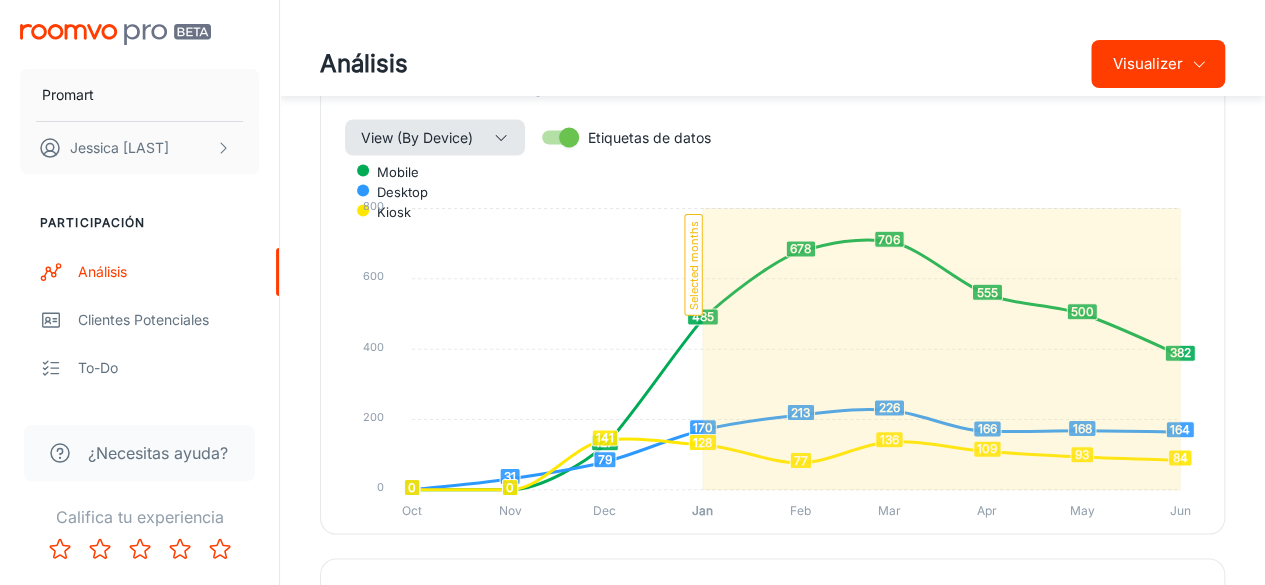 click at bounding box center [501, 137] 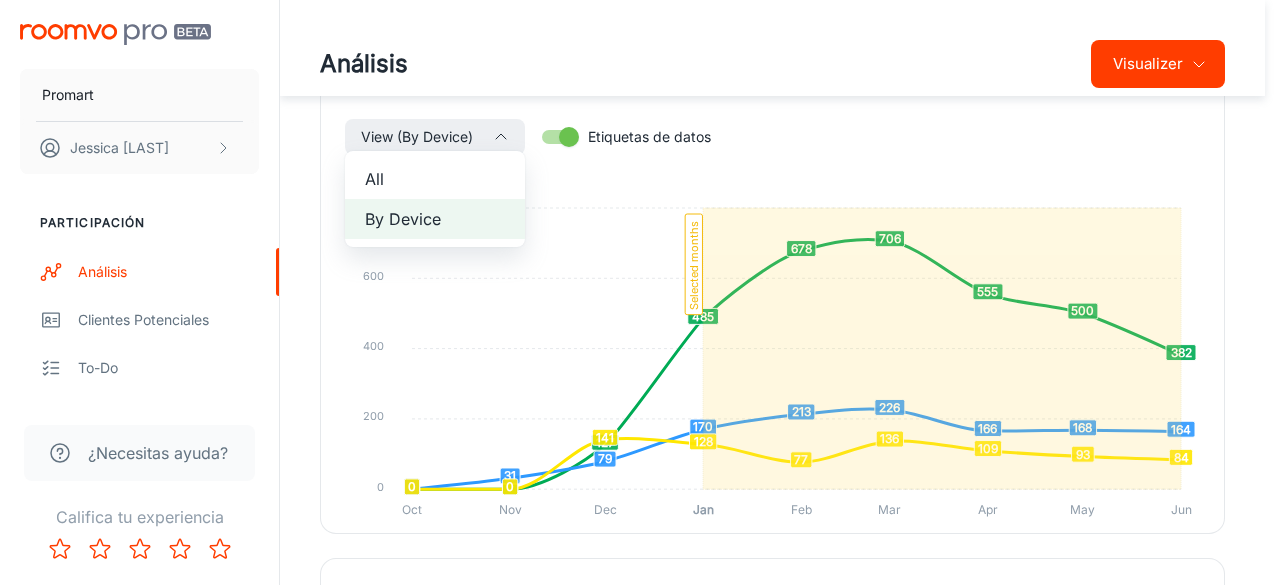 click on "All" at bounding box center [435, 179] 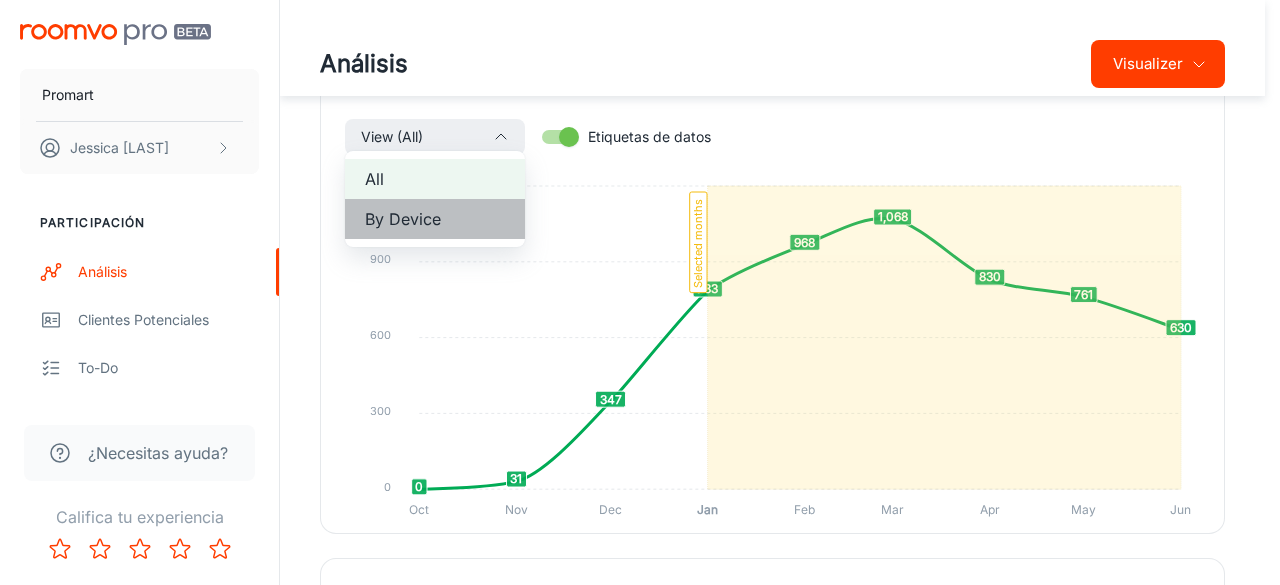 click on "By Device" at bounding box center [435, 179] 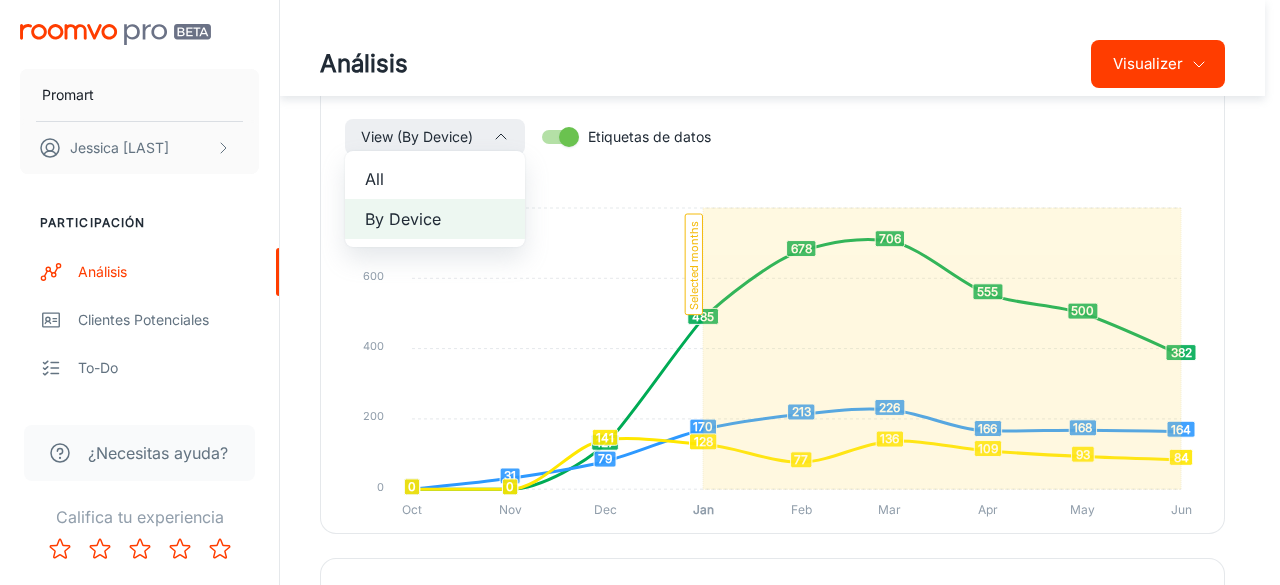 click at bounding box center [640, 292] 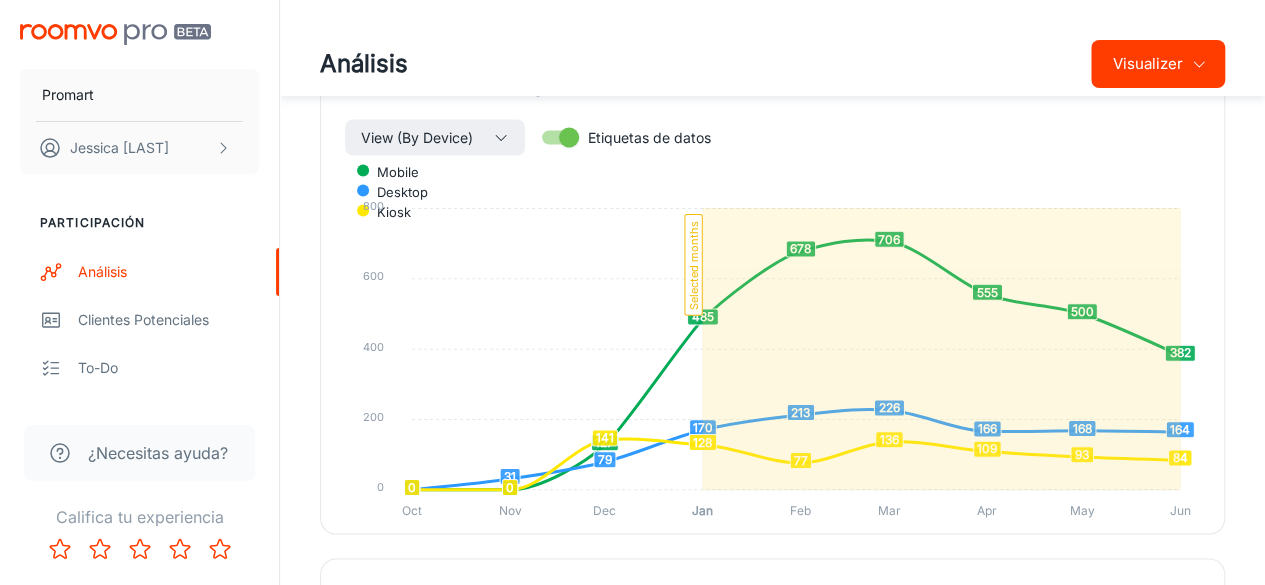 type 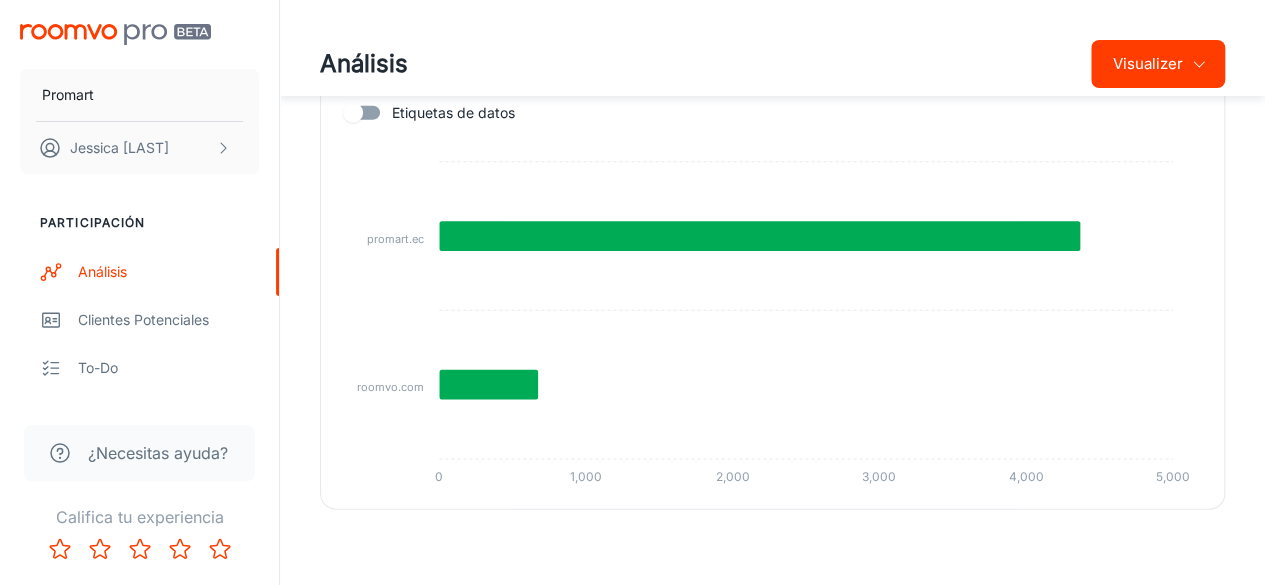 scroll, scrollTop: 2126, scrollLeft: 0, axis: vertical 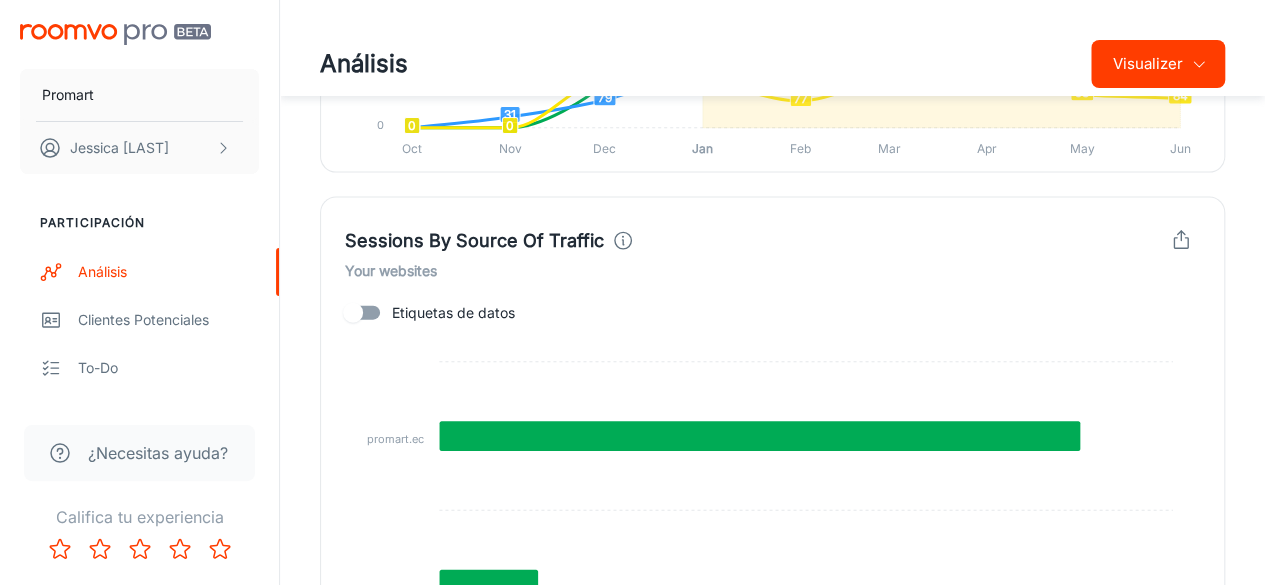 click on "Etiquetas de datos" at bounding box center [353, 313] 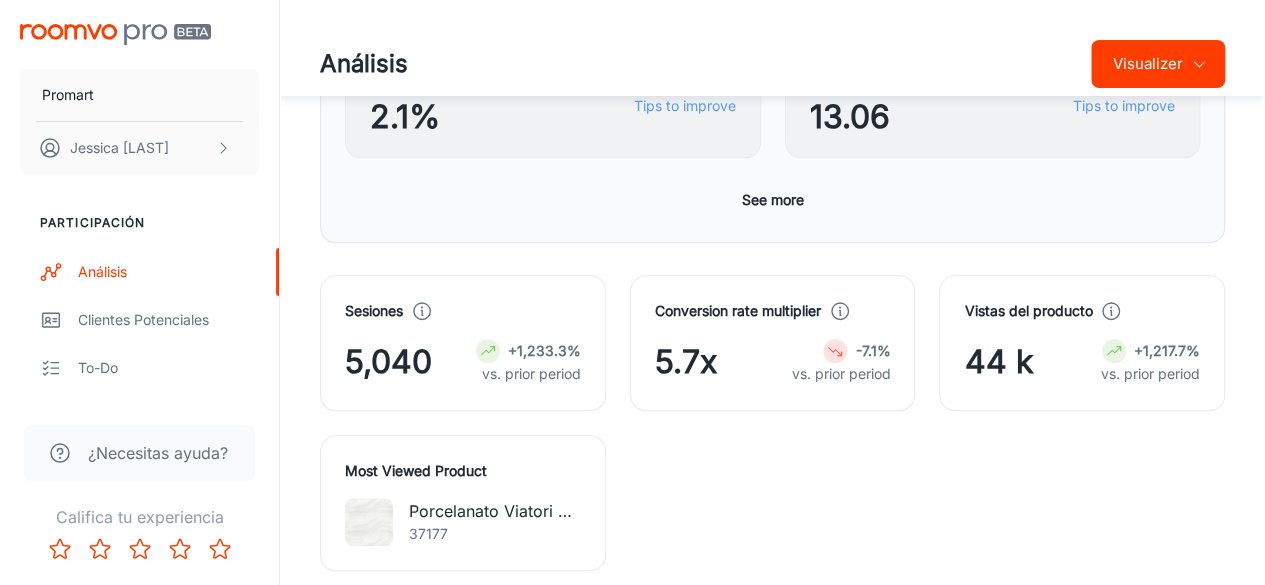 scroll, scrollTop: 126, scrollLeft: 0, axis: vertical 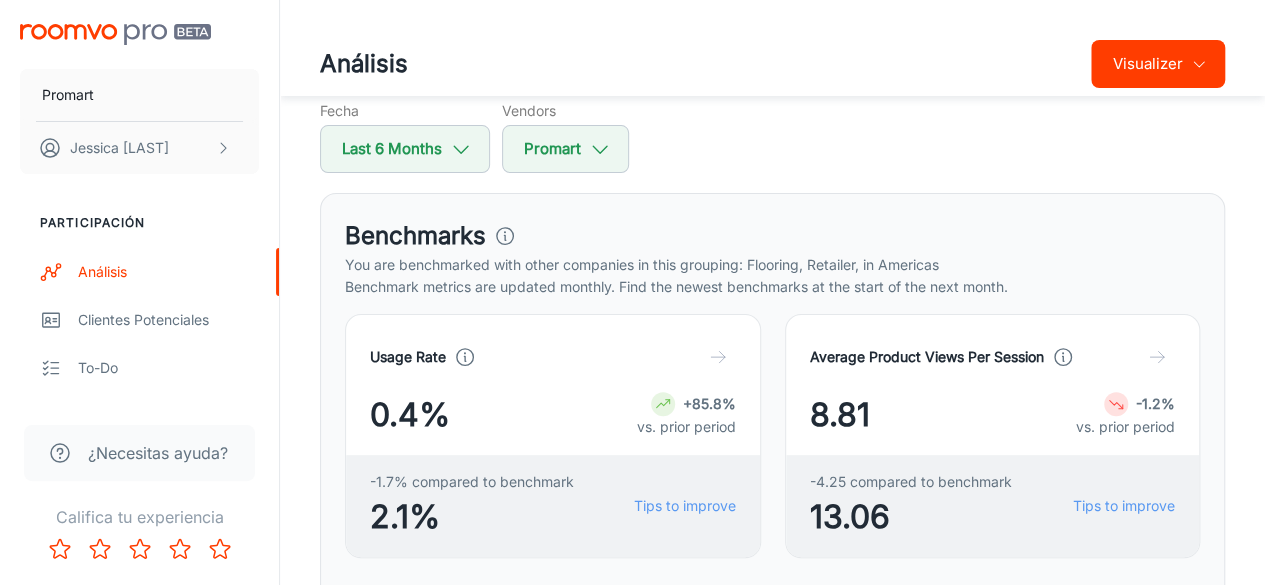 click at bounding box center [1157, 357] 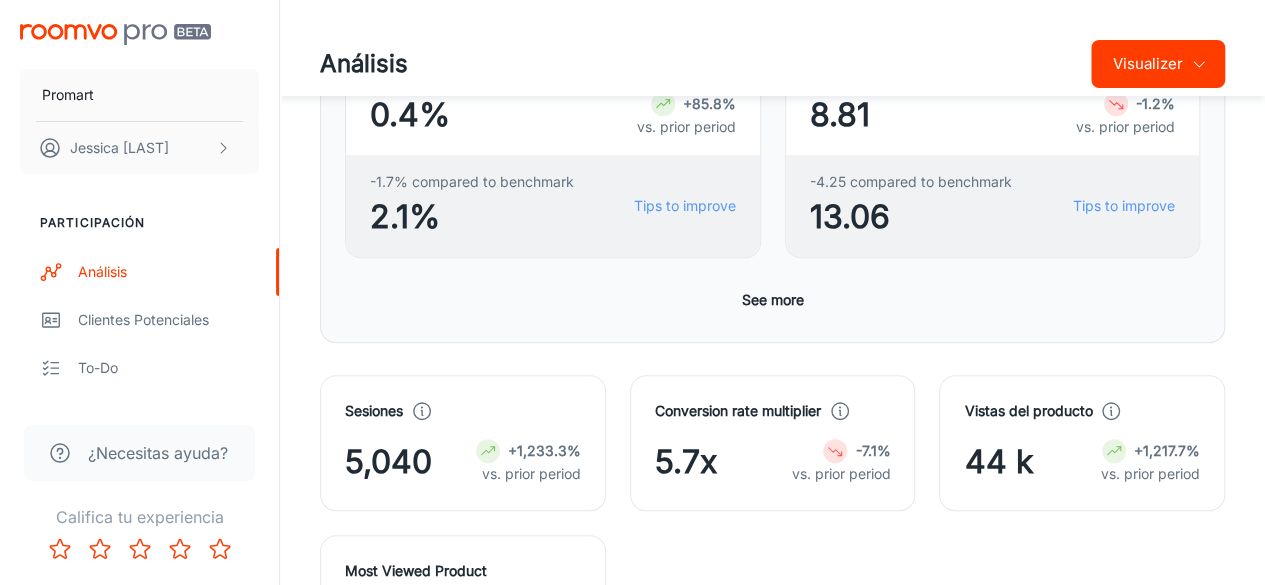 scroll, scrollTop: 226, scrollLeft: 0, axis: vertical 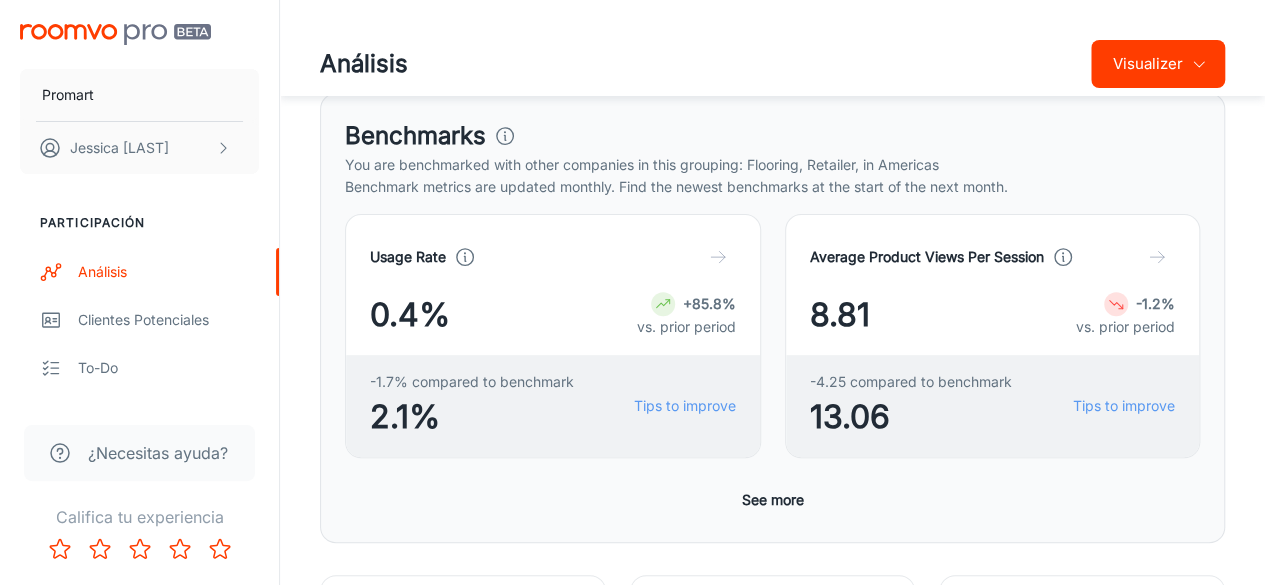 click at bounding box center [1157, 257] 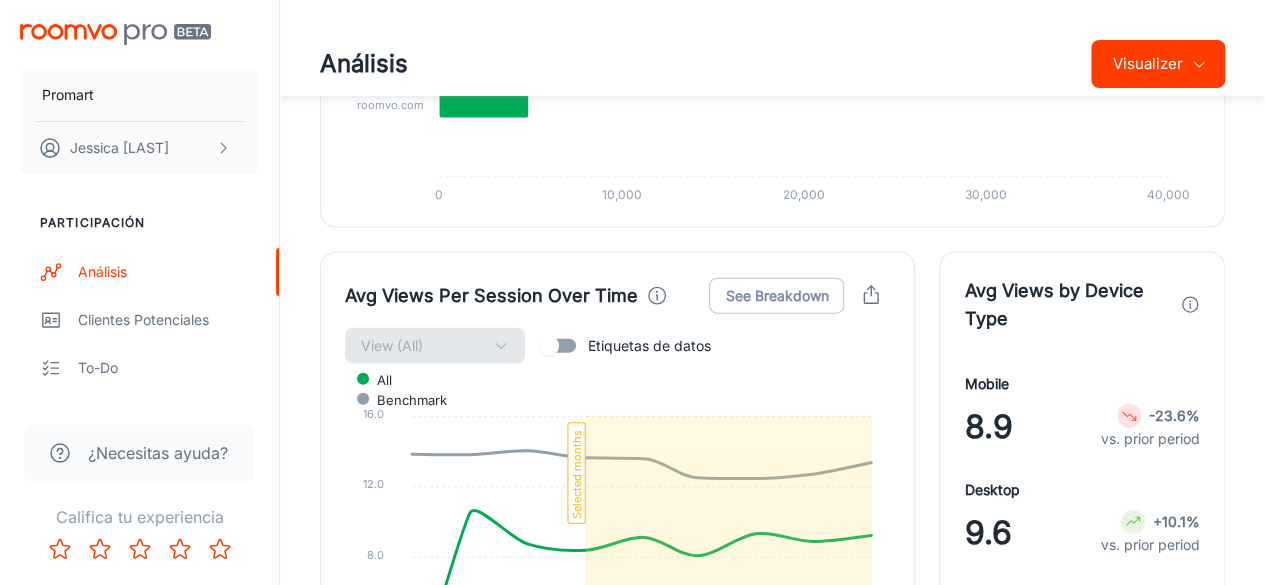 scroll, scrollTop: 2193, scrollLeft: 0, axis: vertical 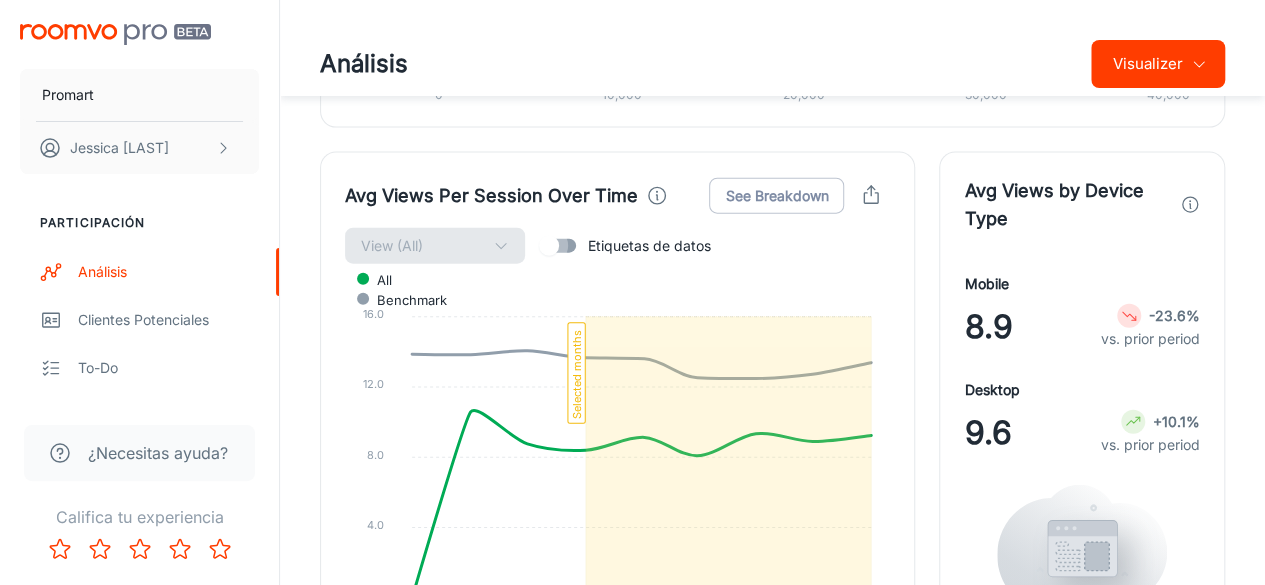 click on "Etiquetas de datos" at bounding box center (549, 246) 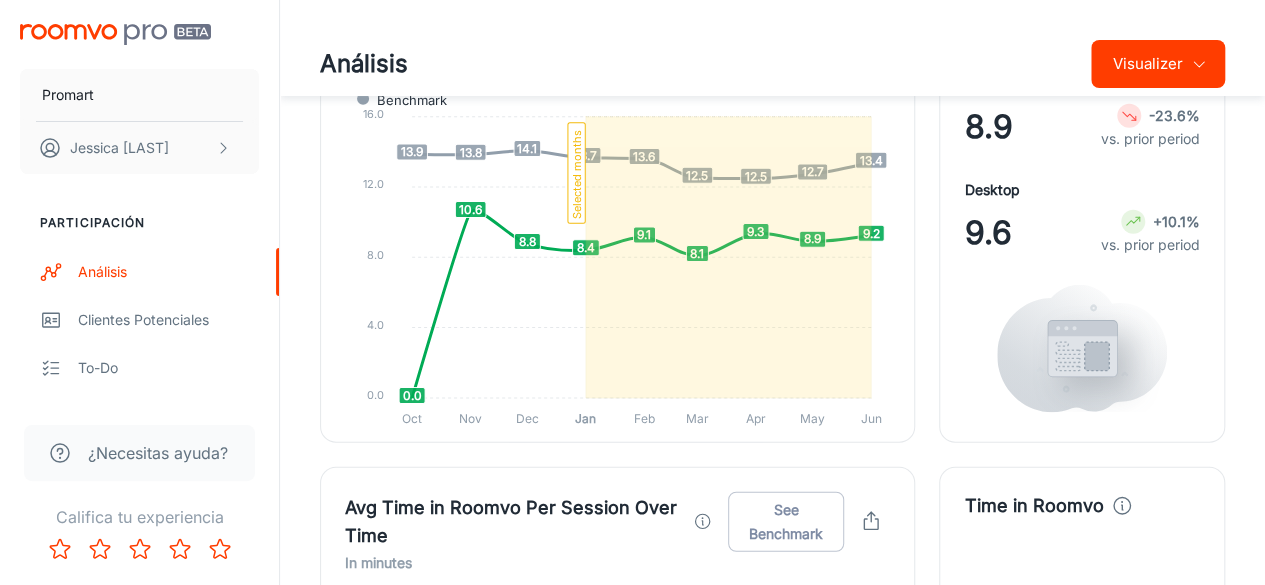 scroll, scrollTop: 2193, scrollLeft: 0, axis: vertical 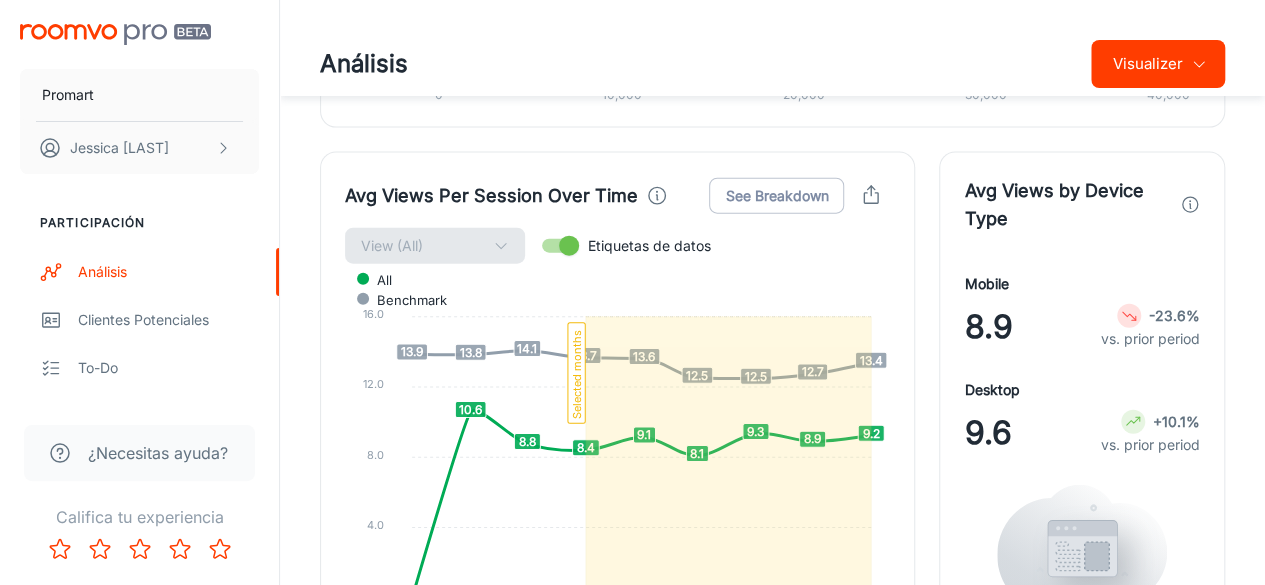 click on "Avg Views by Device Type Mobile 8.9 -23.6% vs. prior period Desktop 9.6 +10.1% vs. prior period" at bounding box center (1070, 385) 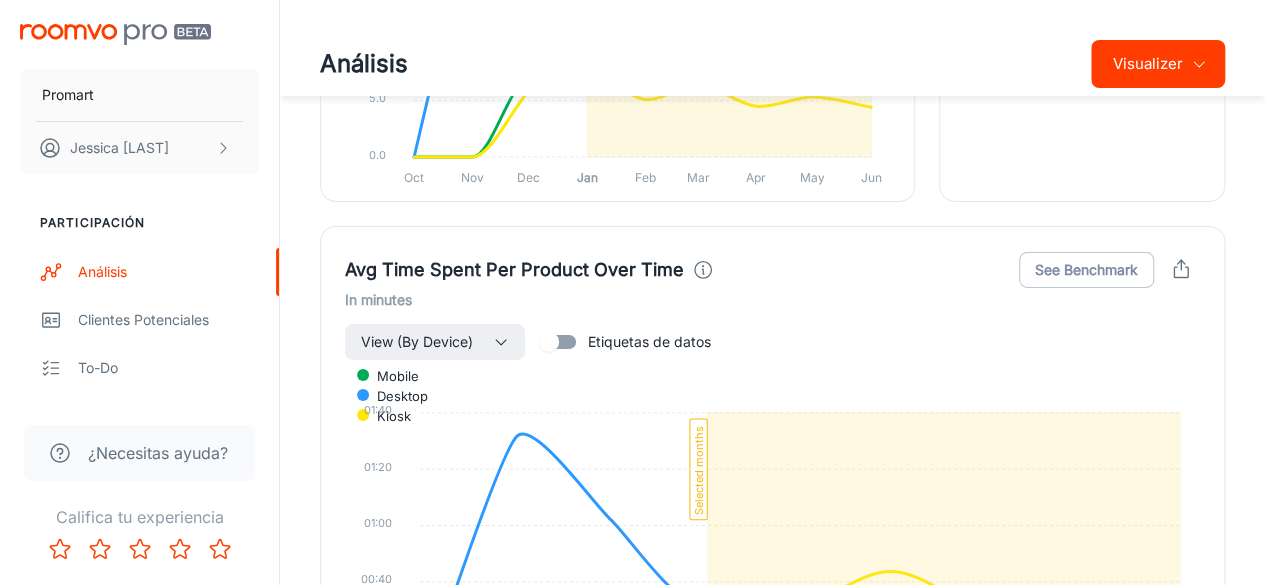 scroll, scrollTop: 3293, scrollLeft: 0, axis: vertical 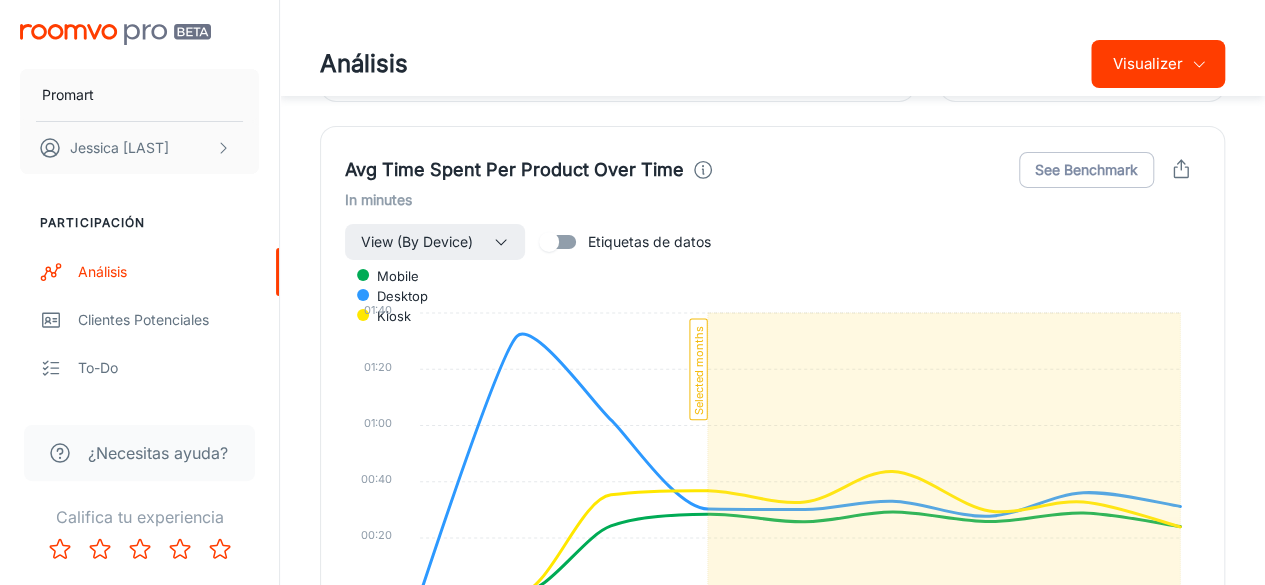 click on "Etiquetas de datos" at bounding box center (549, 242) 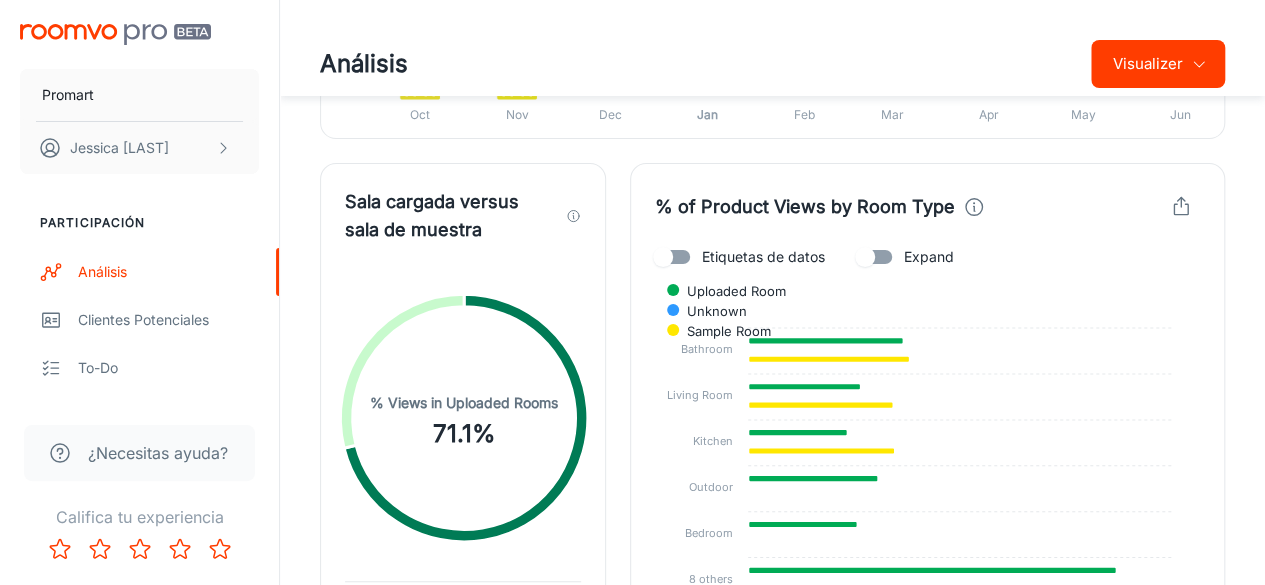 scroll, scrollTop: 3893, scrollLeft: 0, axis: vertical 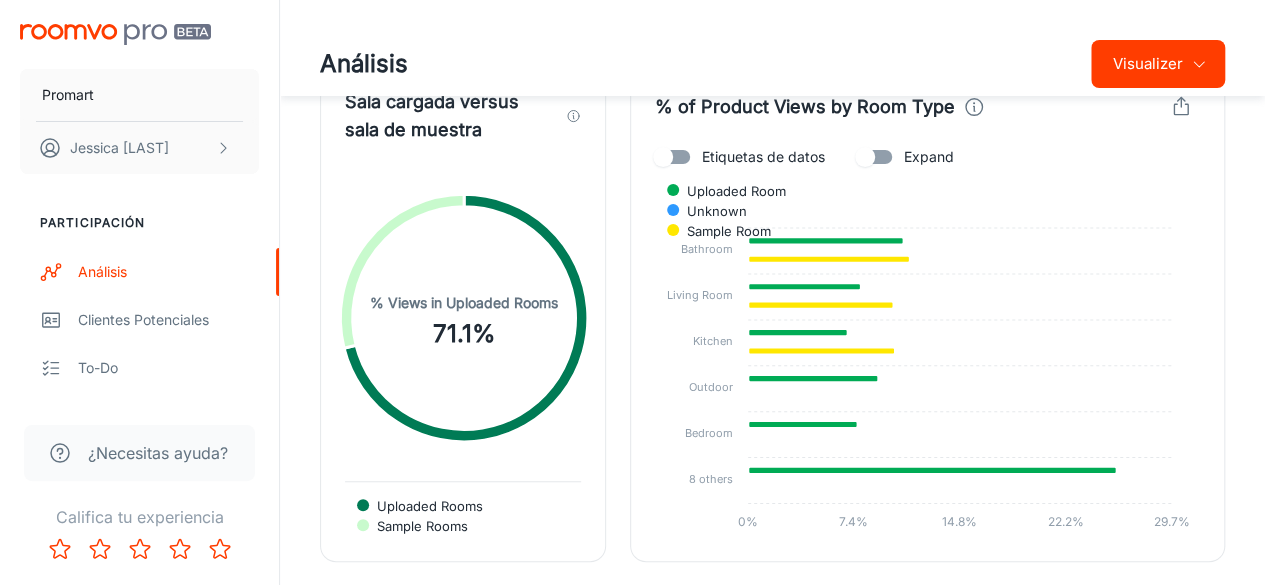 click on "Etiquetas de datos" at bounding box center [663, 157] 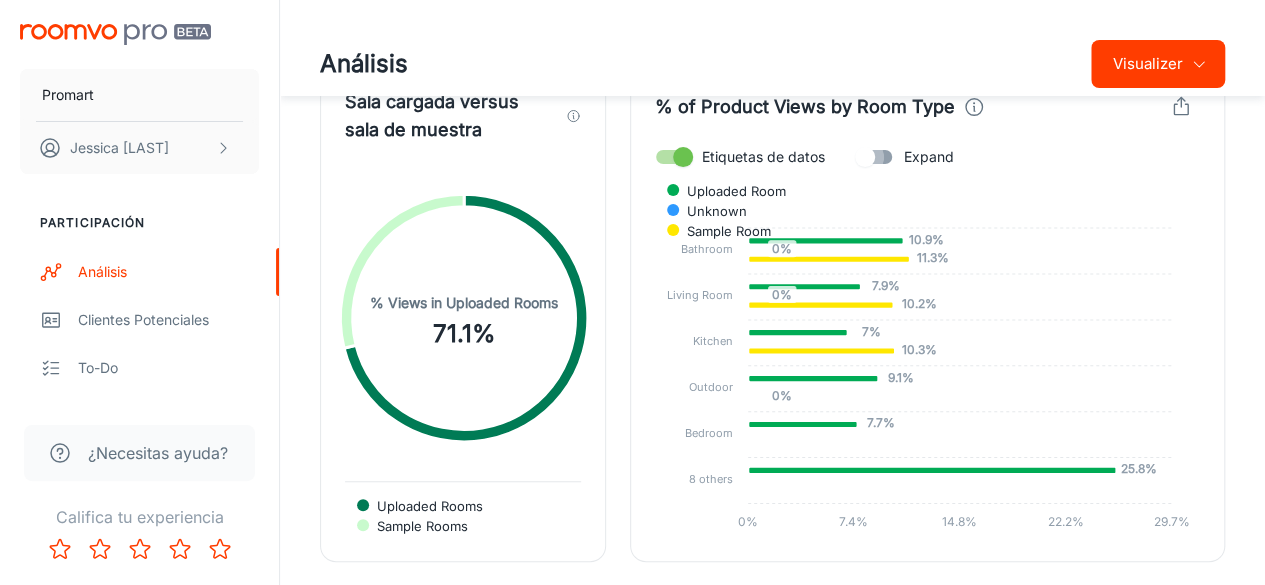 click on "Expand" at bounding box center (683, 157) 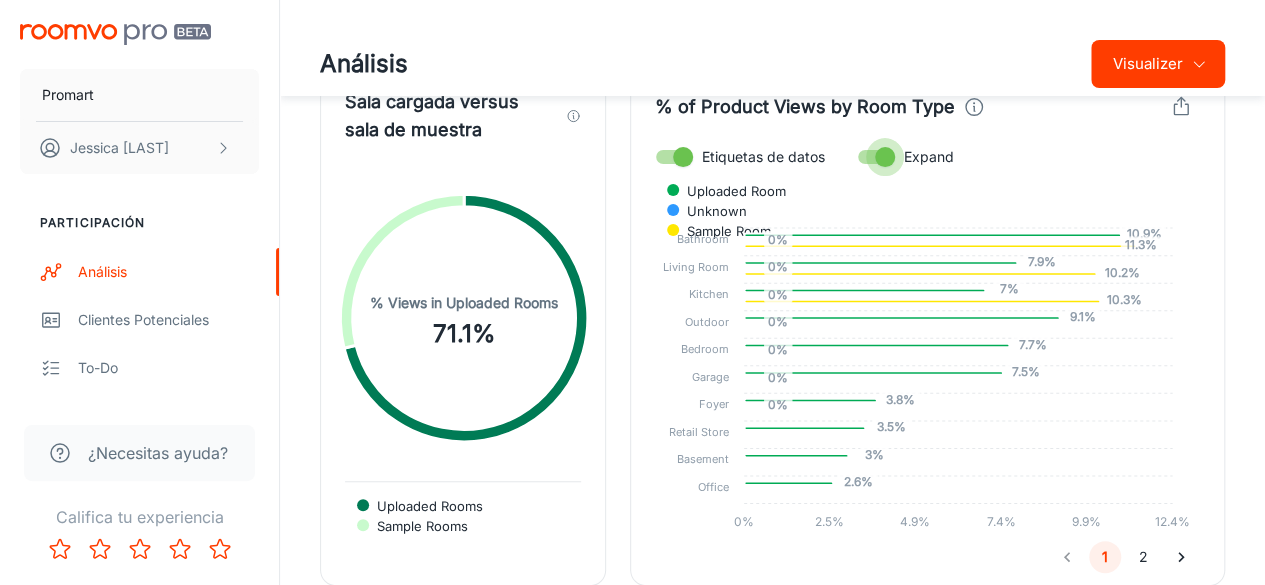 click on "Expand" at bounding box center (683, 157) 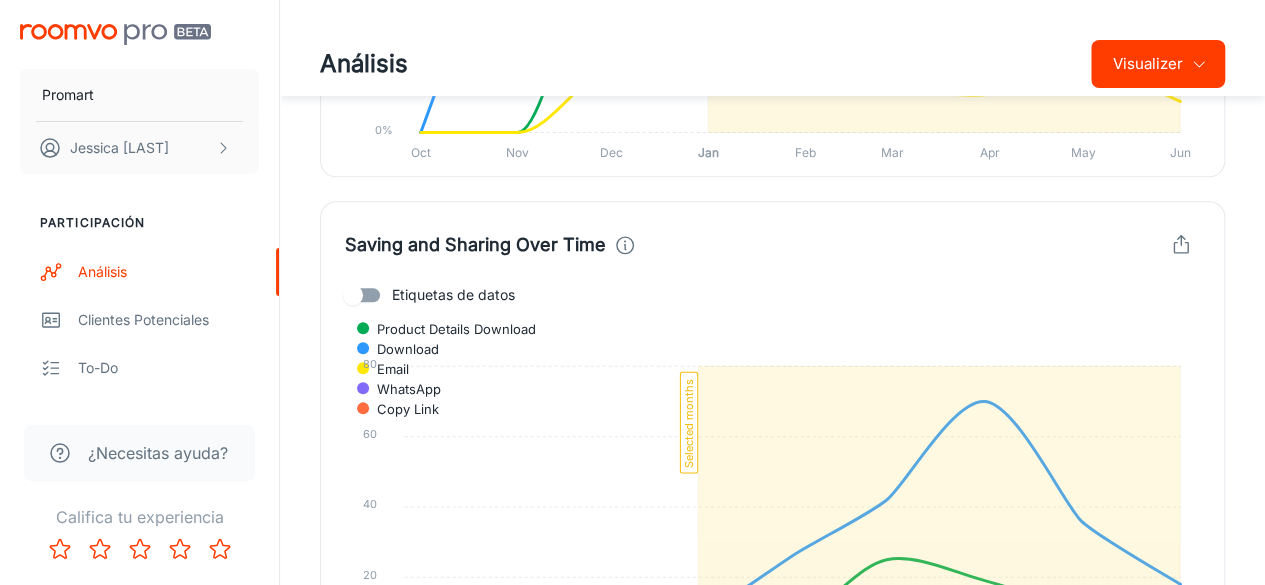 scroll, scrollTop: 4893, scrollLeft: 0, axis: vertical 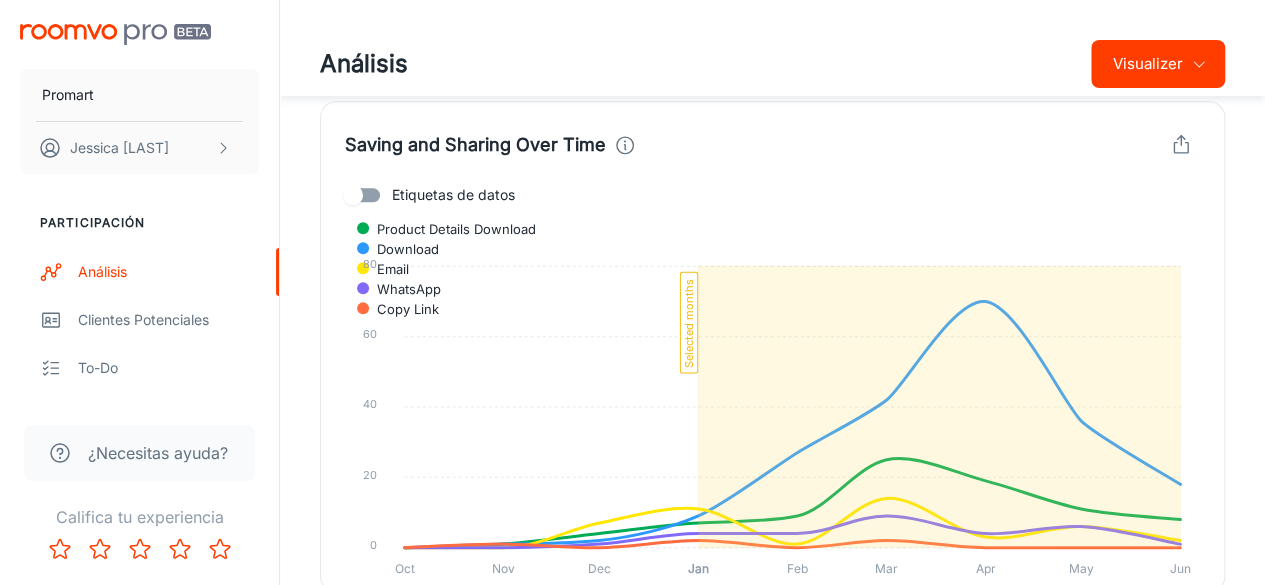 click on "Etiquetas de datos" at bounding box center (353, 195) 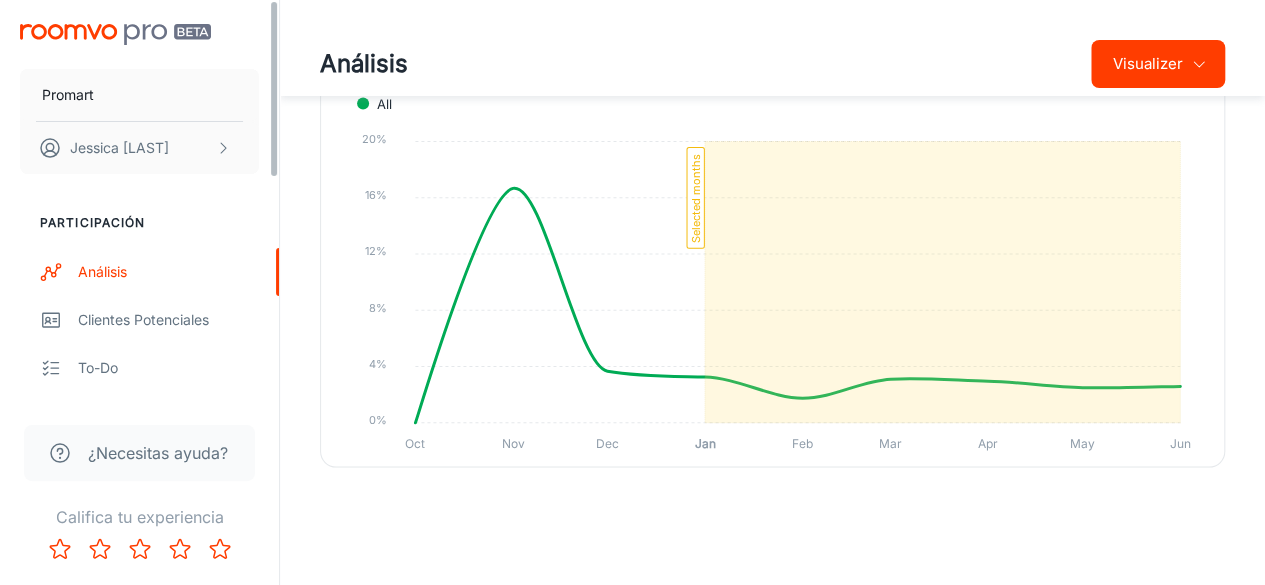 scroll, scrollTop: 5333, scrollLeft: 0, axis: vertical 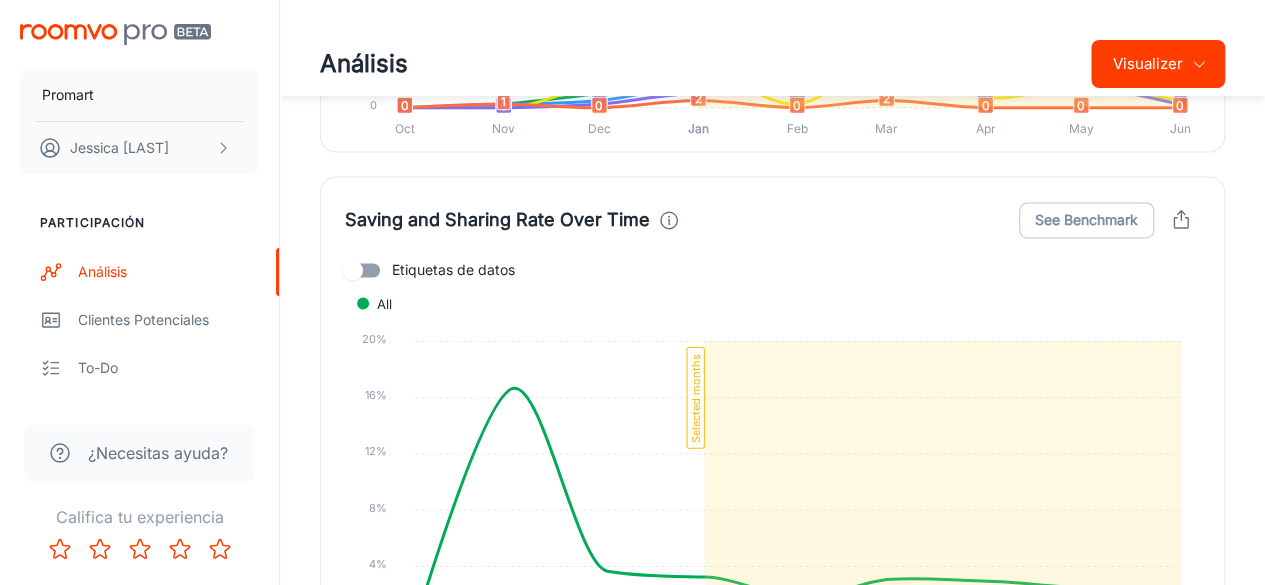 click on "Etiquetas de datos" at bounding box center [353, 270] 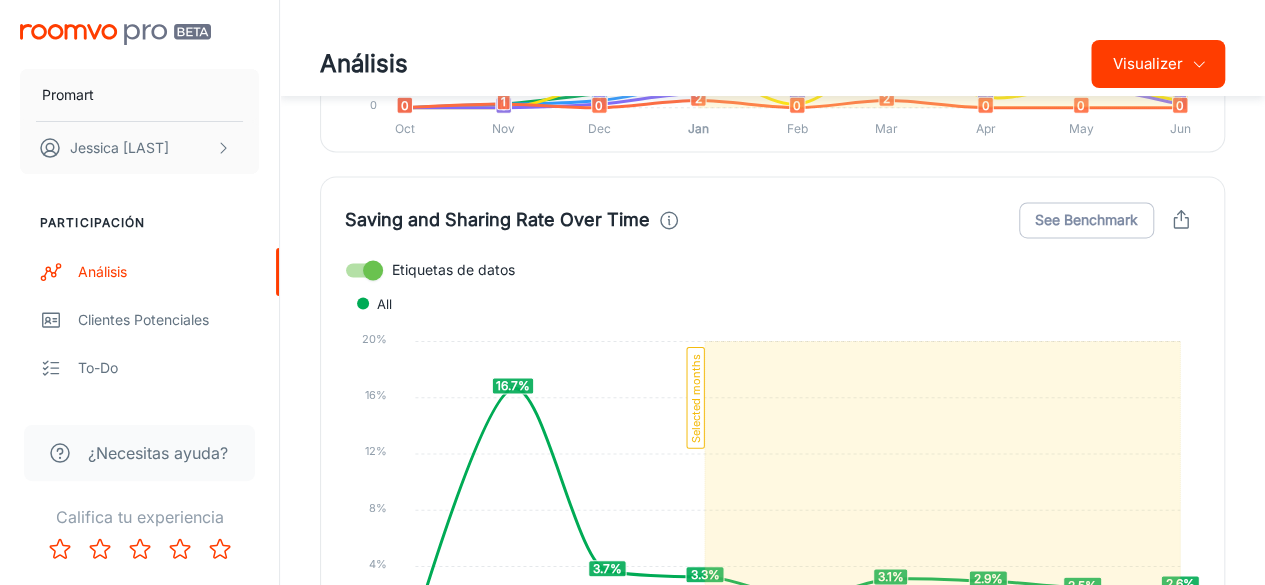 click on "Etiquetas de datos" at bounding box center [772, 270] 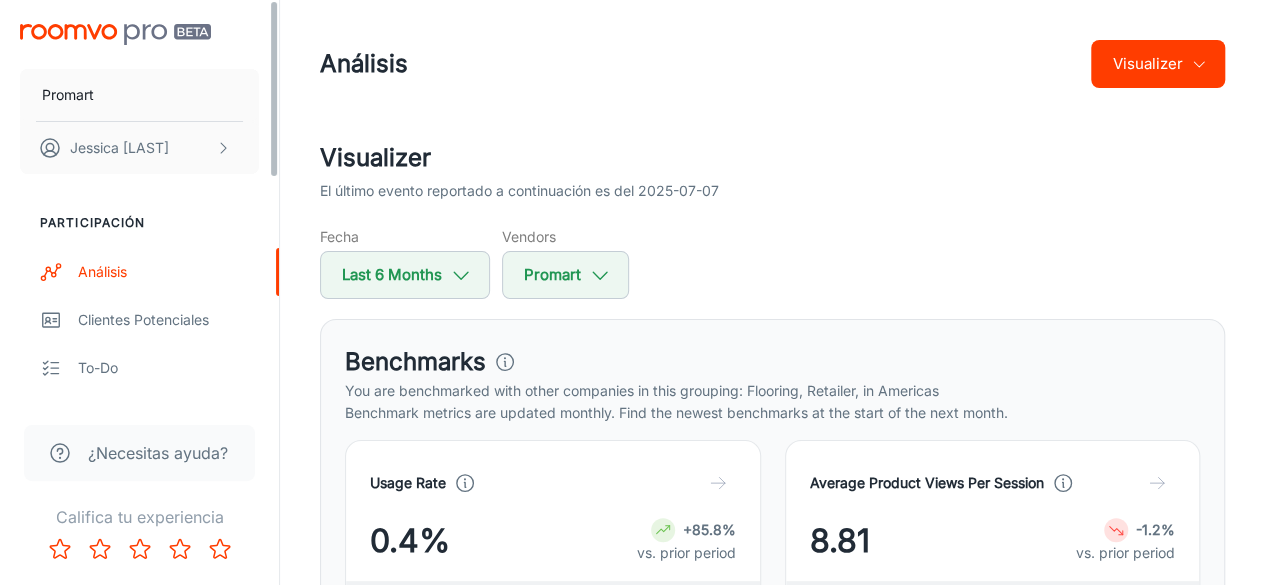 scroll, scrollTop: 500, scrollLeft: 0, axis: vertical 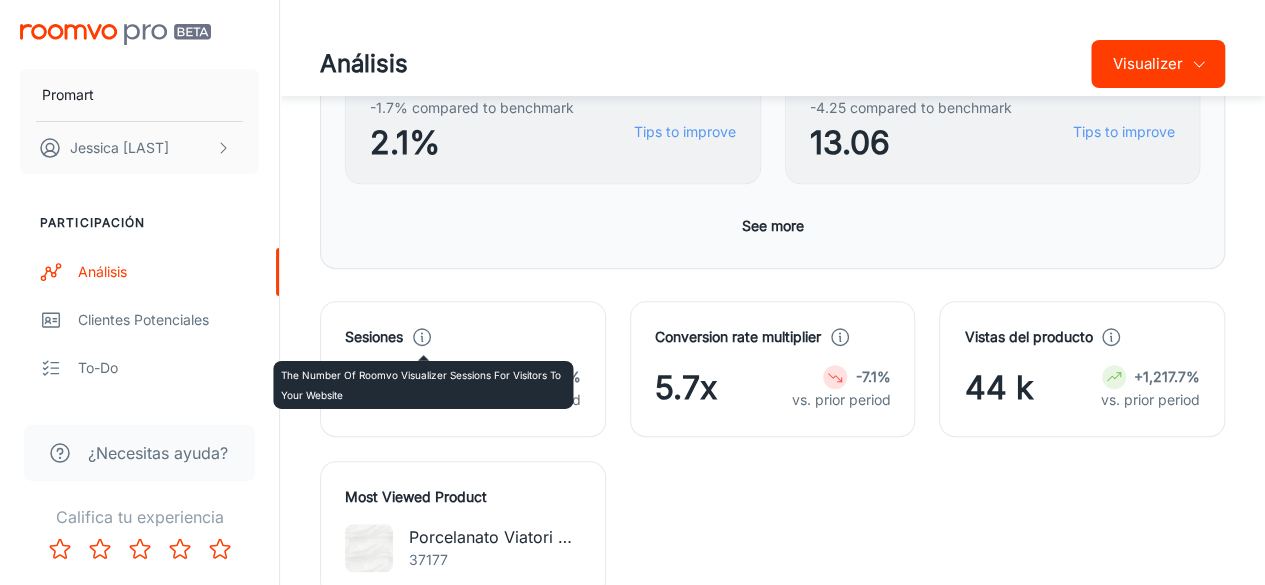 click at bounding box center [422, 337] 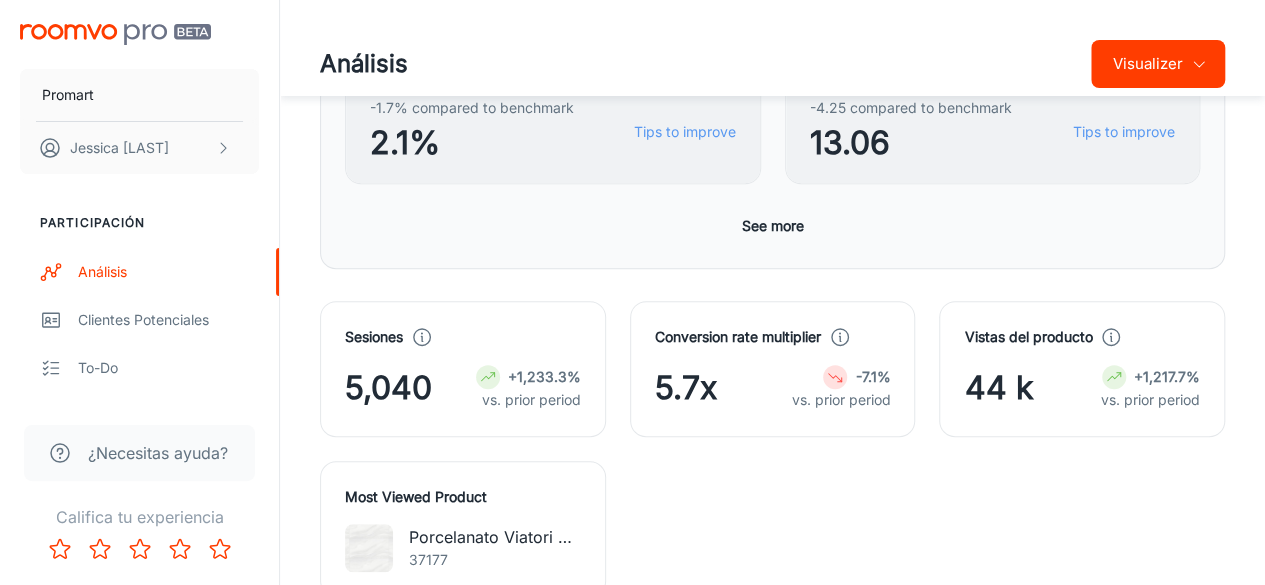 click on "Conversion rate multiplier 5.7x -7.1% vs. prior period" at bounding box center [773, 369] 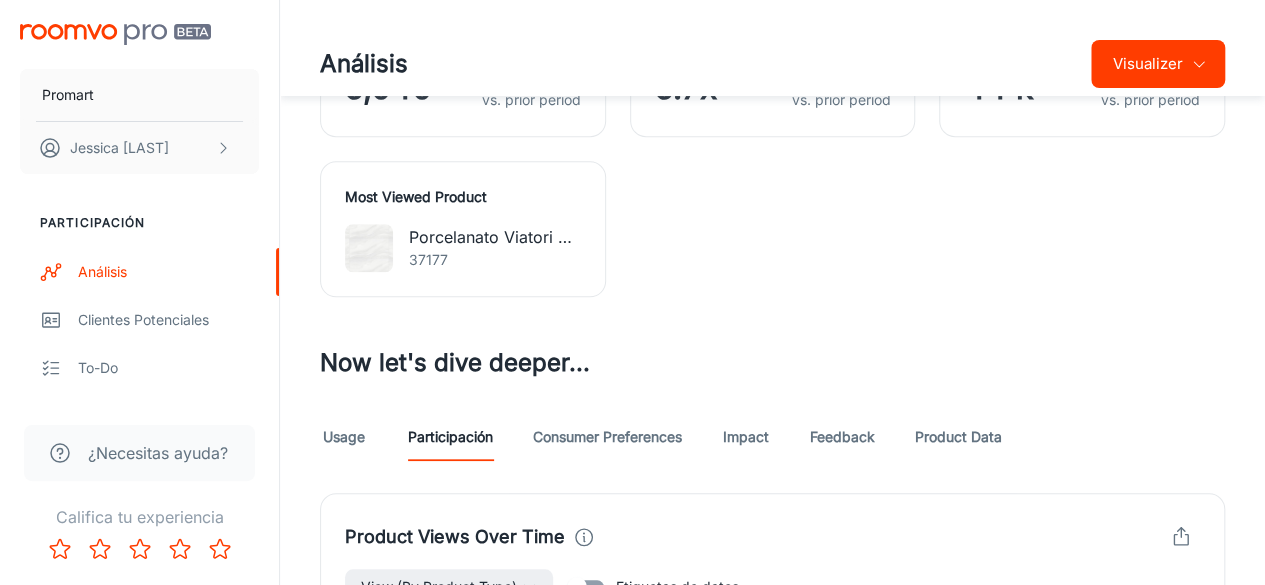 click on "Most Viewed Product" at bounding box center [463, 197] 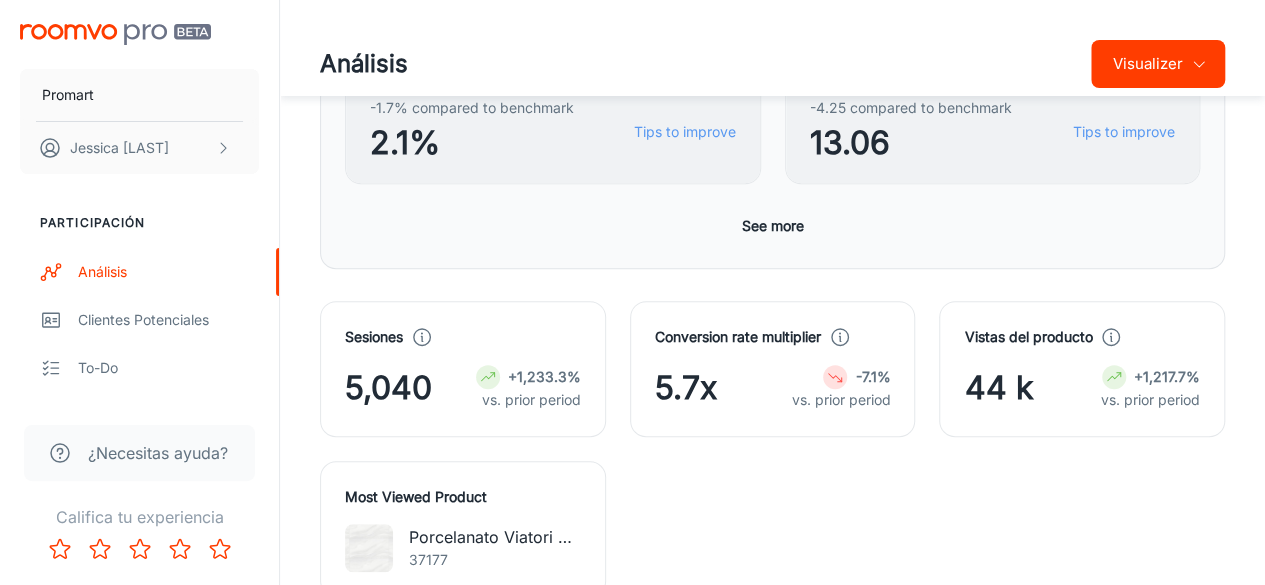 scroll, scrollTop: 600, scrollLeft: 0, axis: vertical 